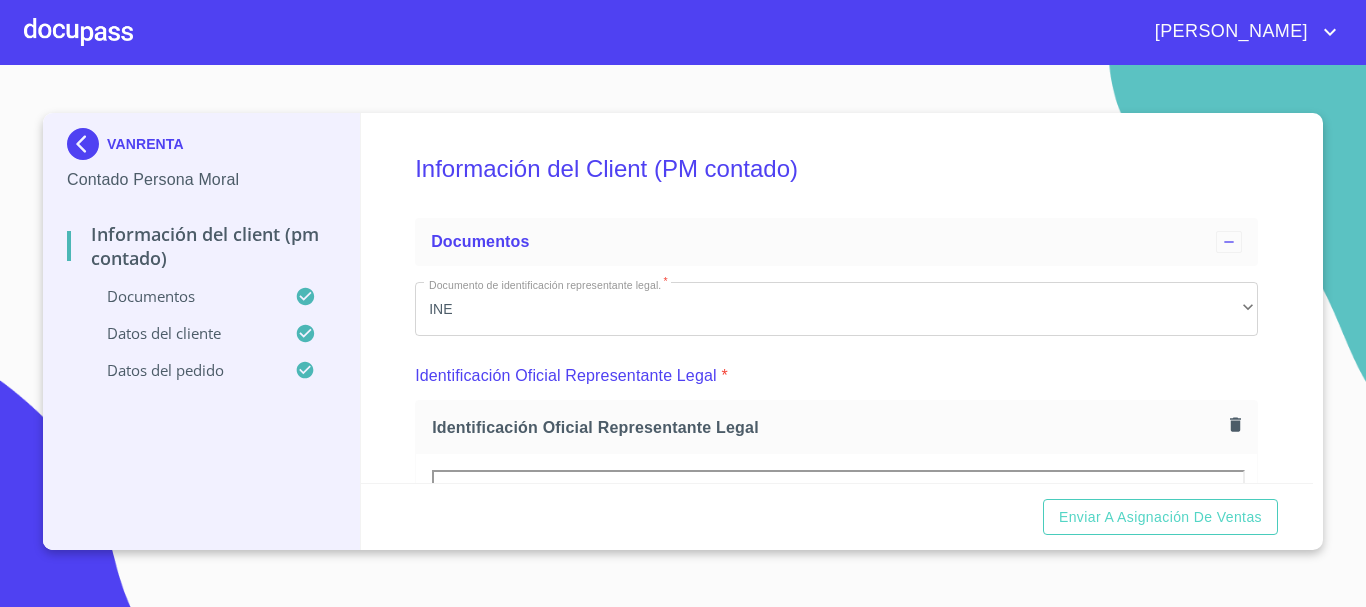 scroll, scrollTop: 0, scrollLeft: 0, axis: both 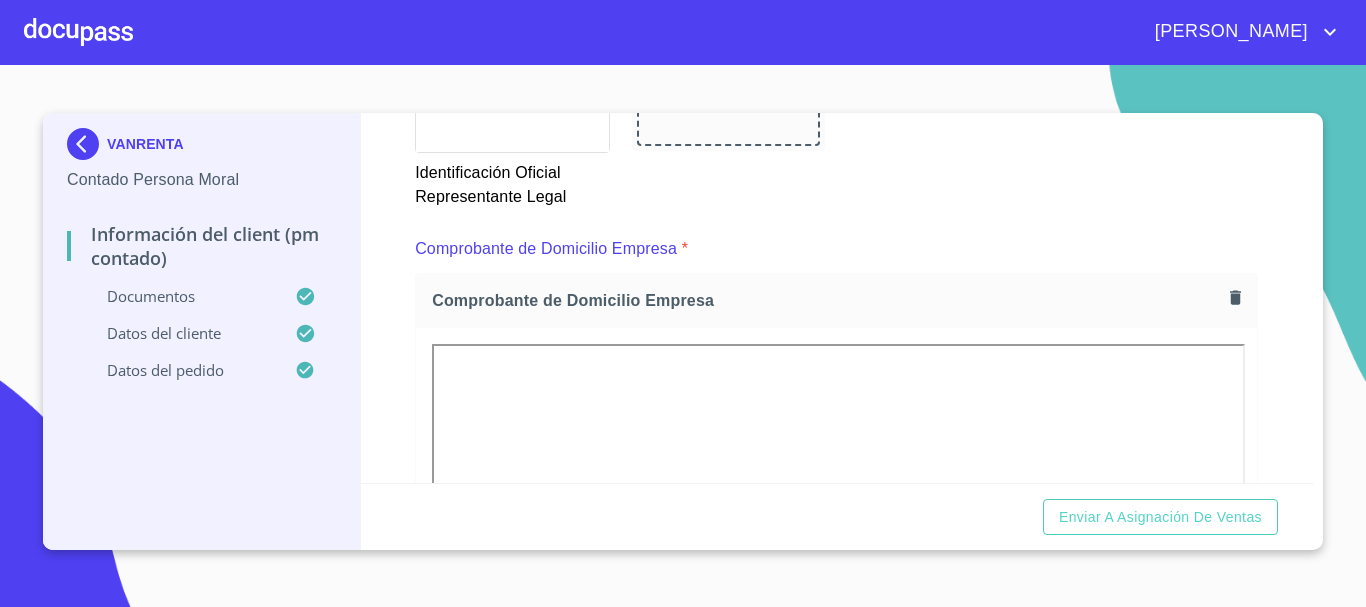 click at bounding box center (78, 32) 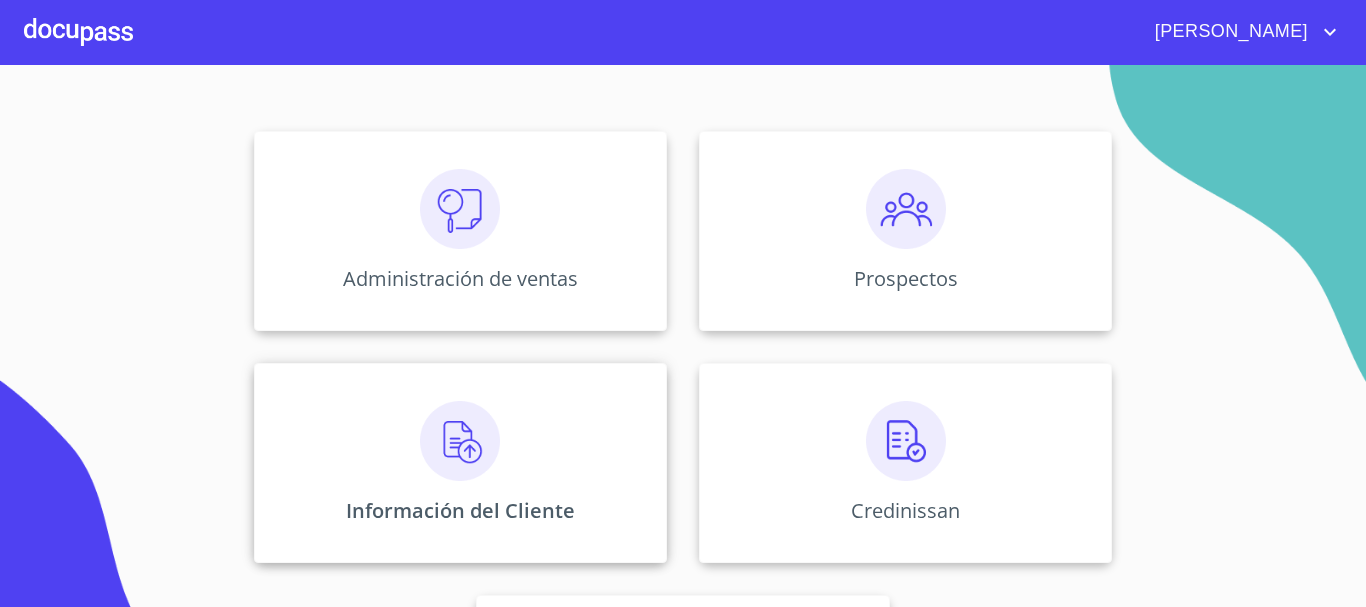 scroll, scrollTop: 200, scrollLeft: 0, axis: vertical 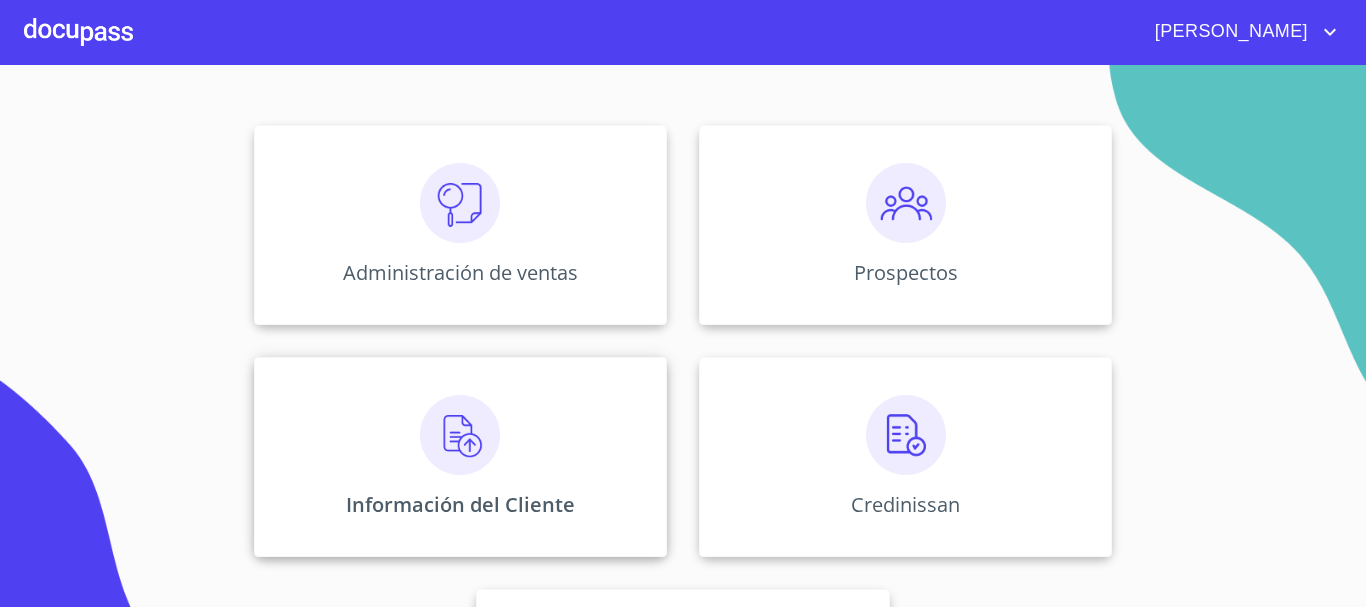 click at bounding box center (460, 435) 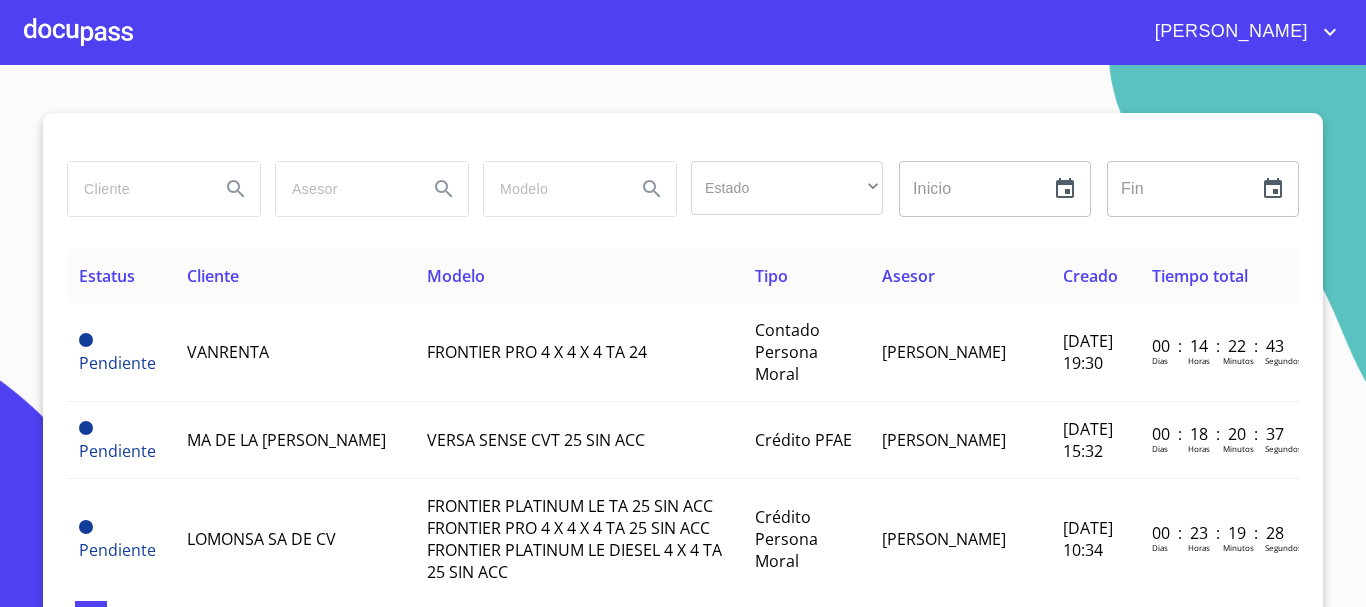 click at bounding box center (136, 189) 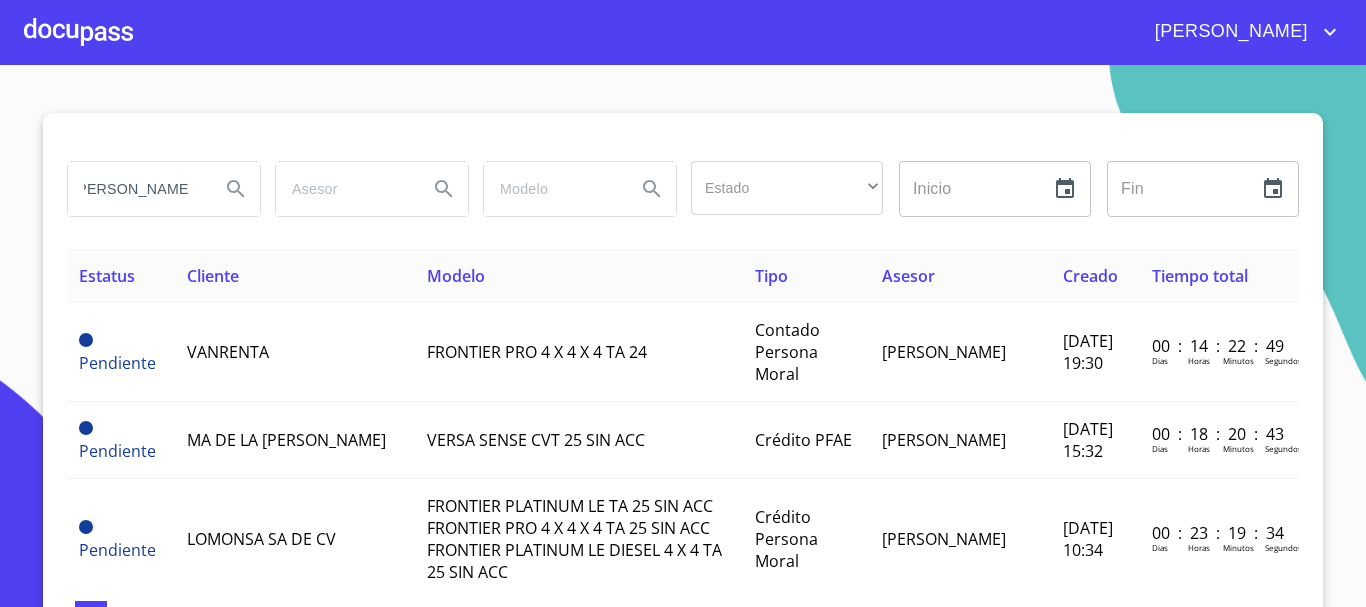 scroll, scrollTop: 0, scrollLeft: 15, axis: horizontal 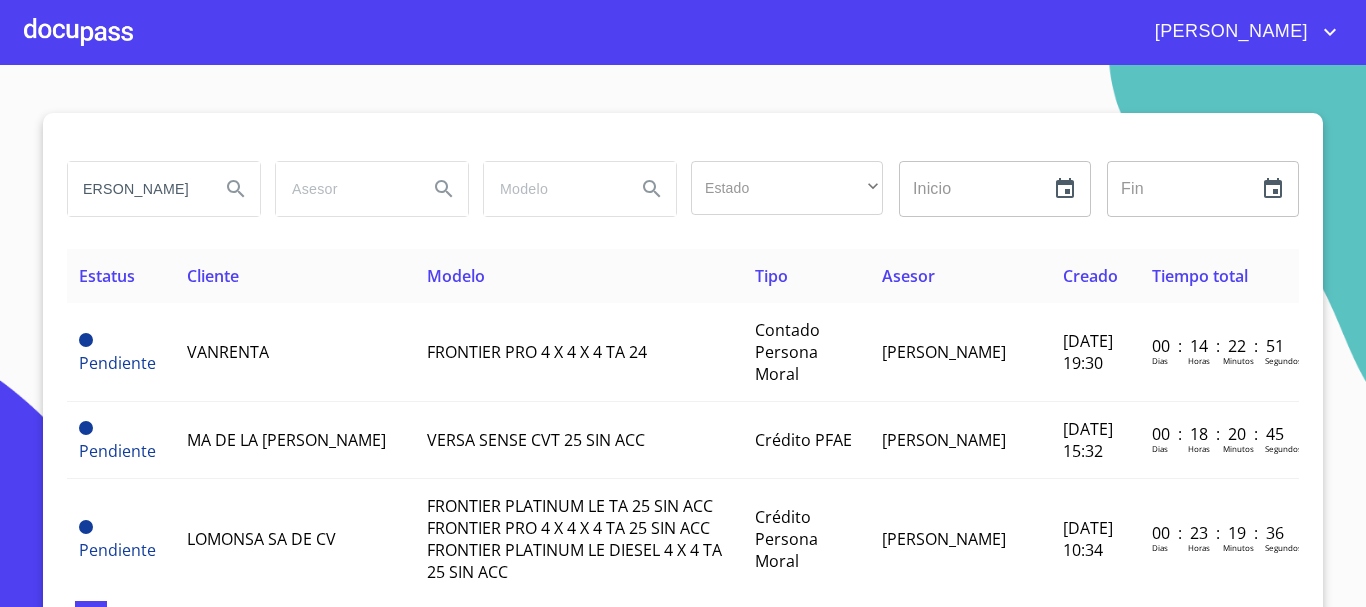 type on "[PERSON_NAME]" 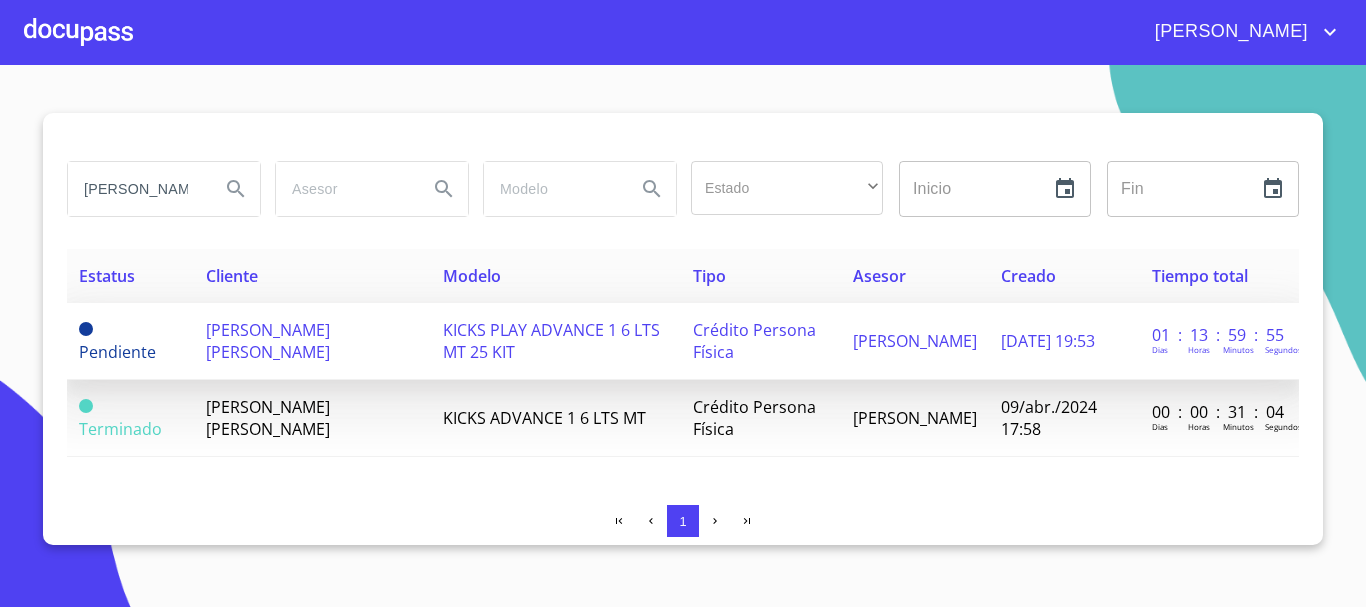 click on "[PERSON_NAME] [PERSON_NAME]" at bounding box center (312, 341) 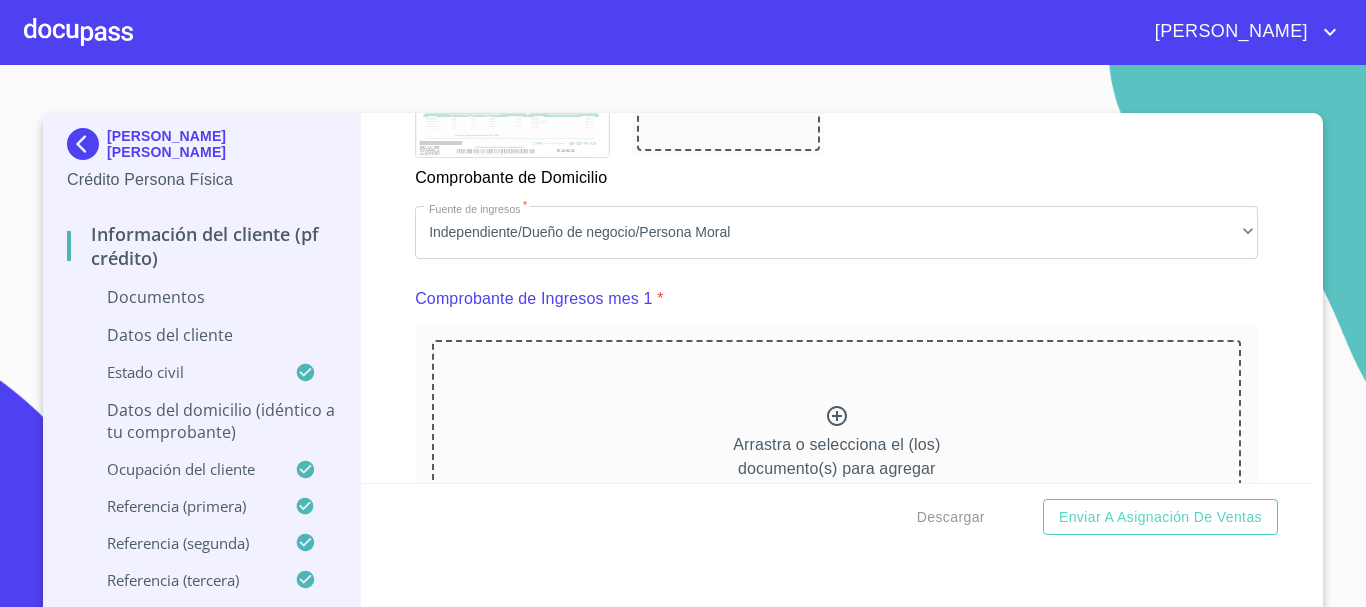 scroll, scrollTop: 1200, scrollLeft: 0, axis: vertical 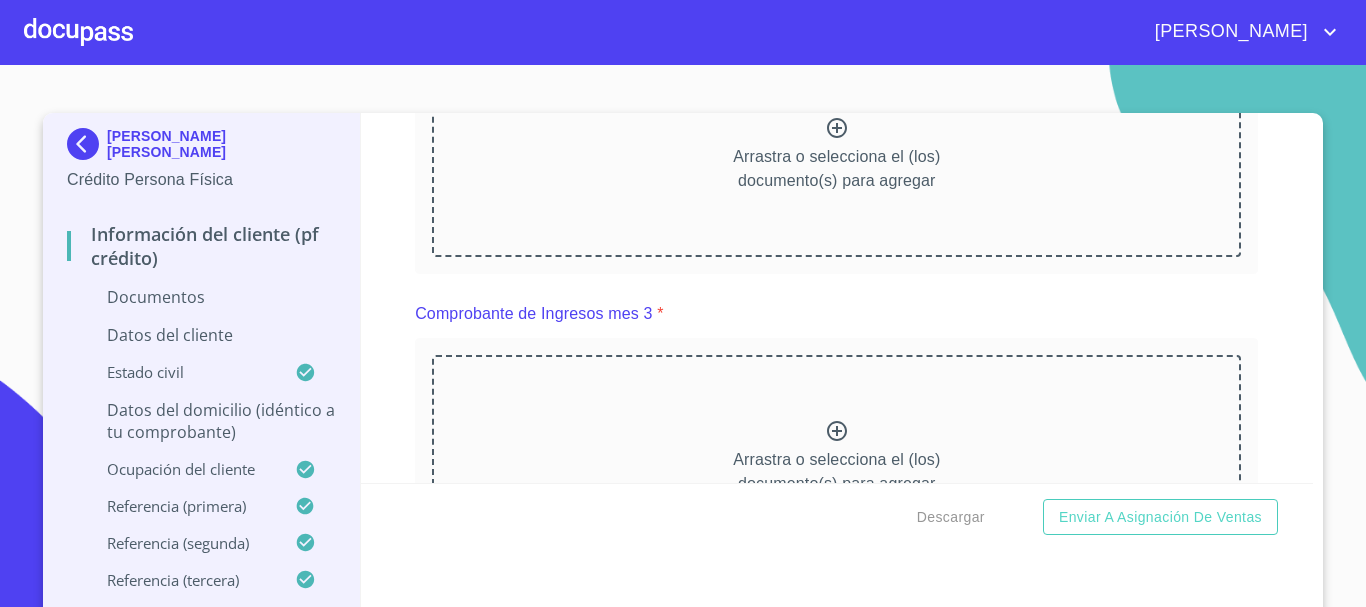 click 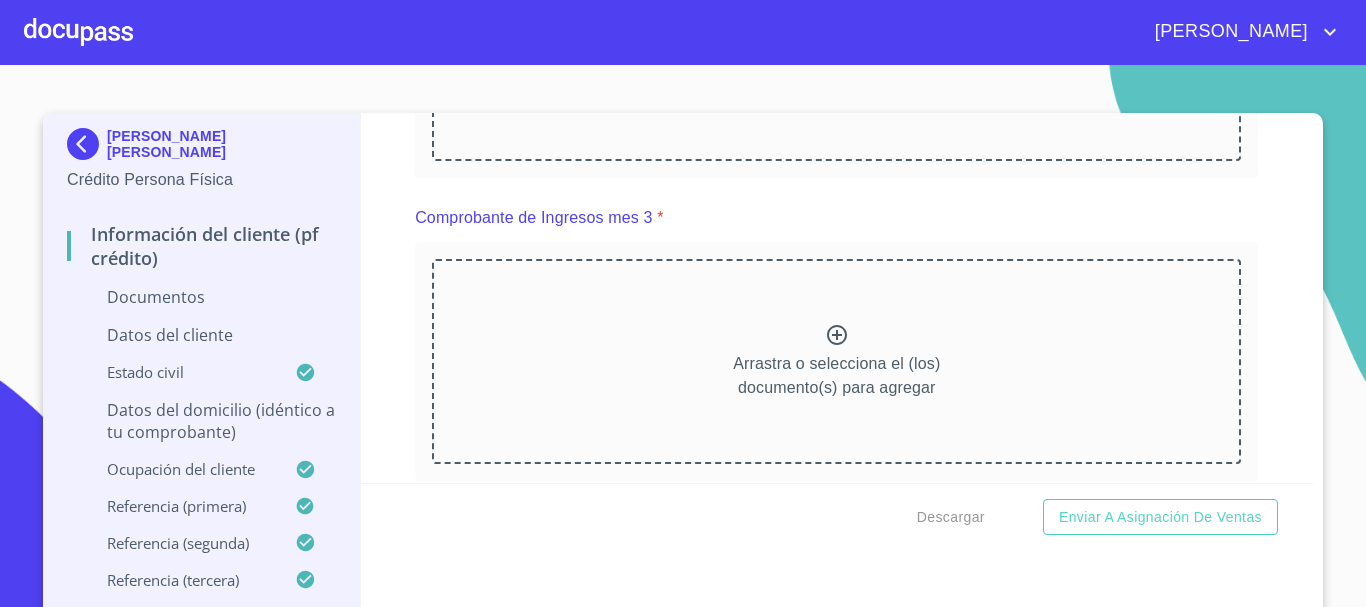 scroll, scrollTop: 2669, scrollLeft: 0, axis: vertical 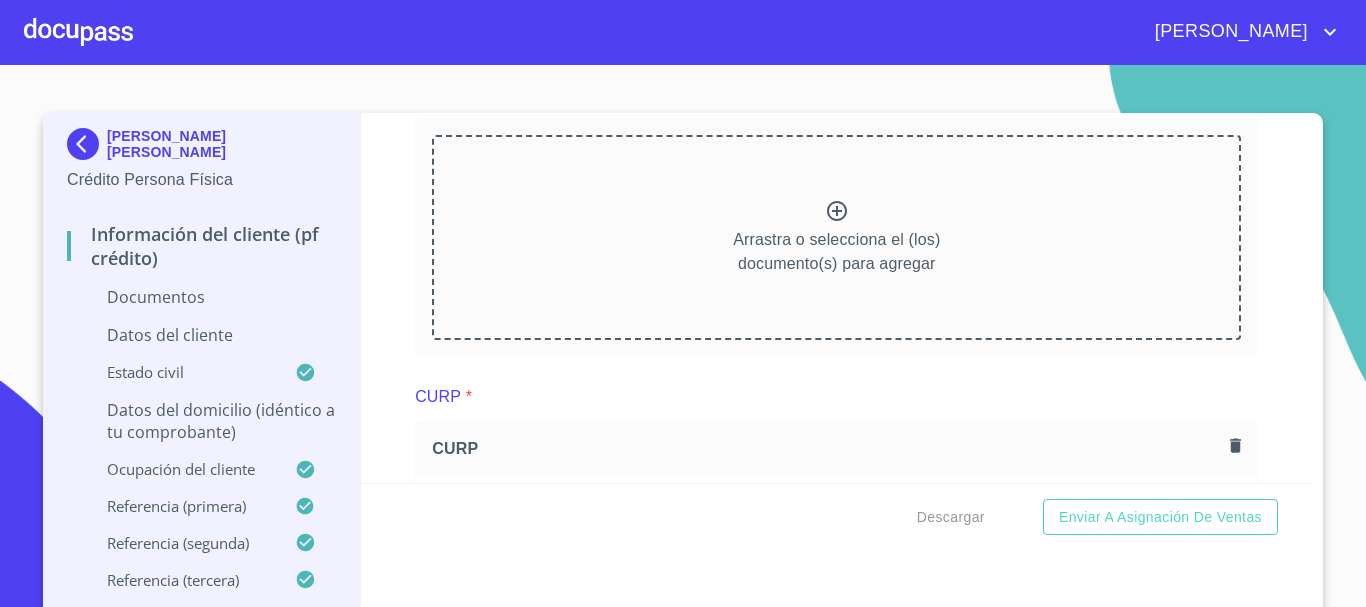 click 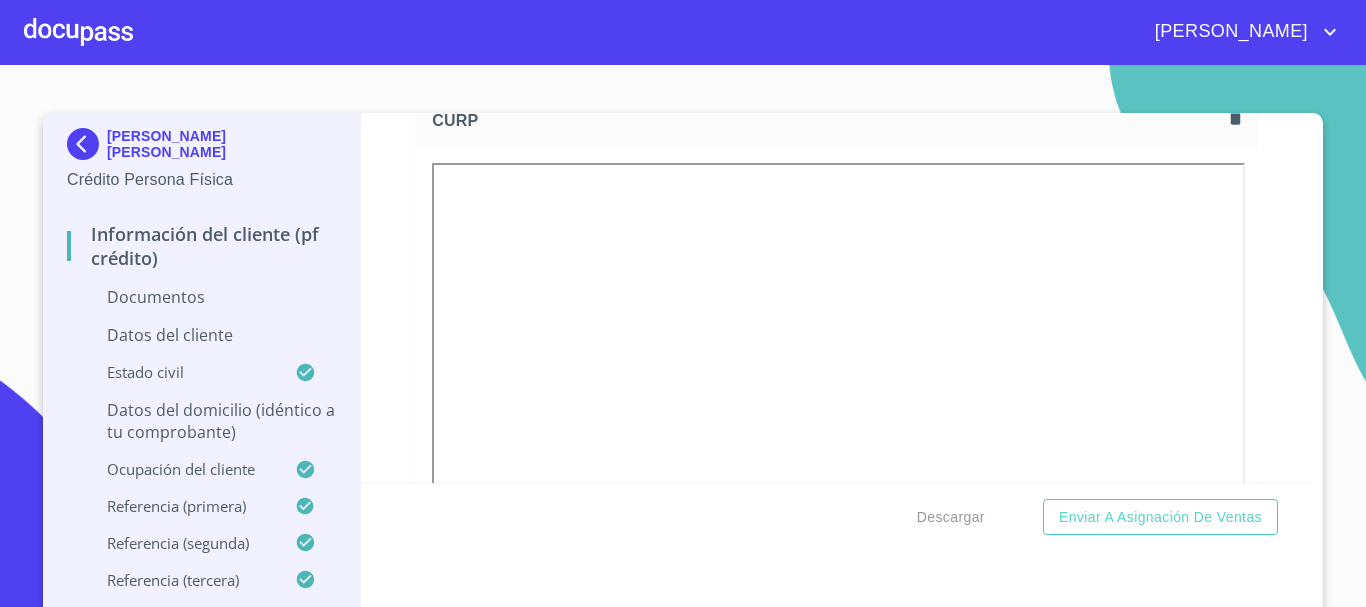 scroll, scrollTop: 3531, scrollLeft: 0, axis: vertical 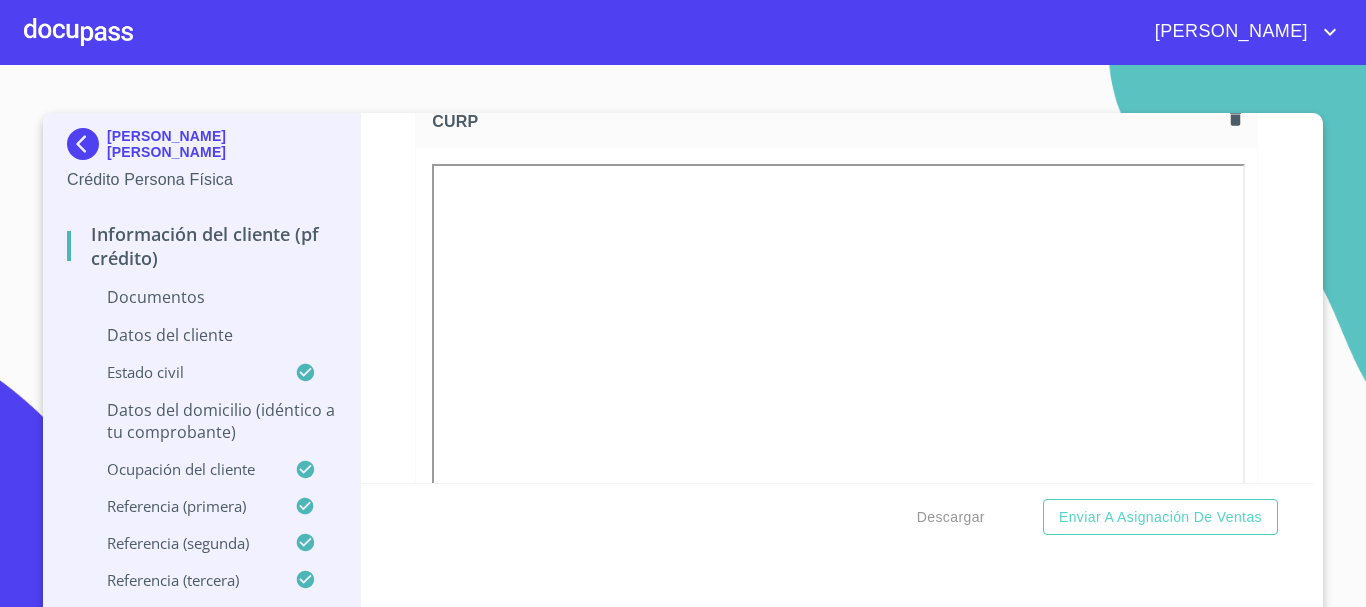 click 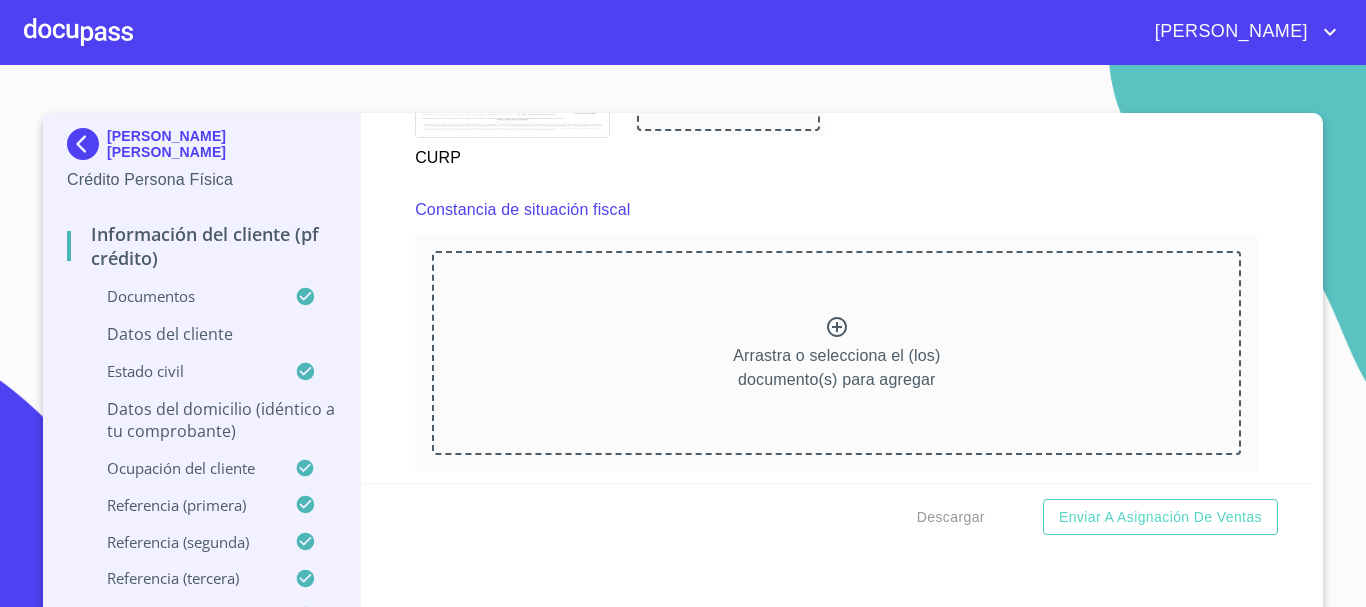 scroll, scrollTop: 4612, scrollLeft: 0, axis: vertical 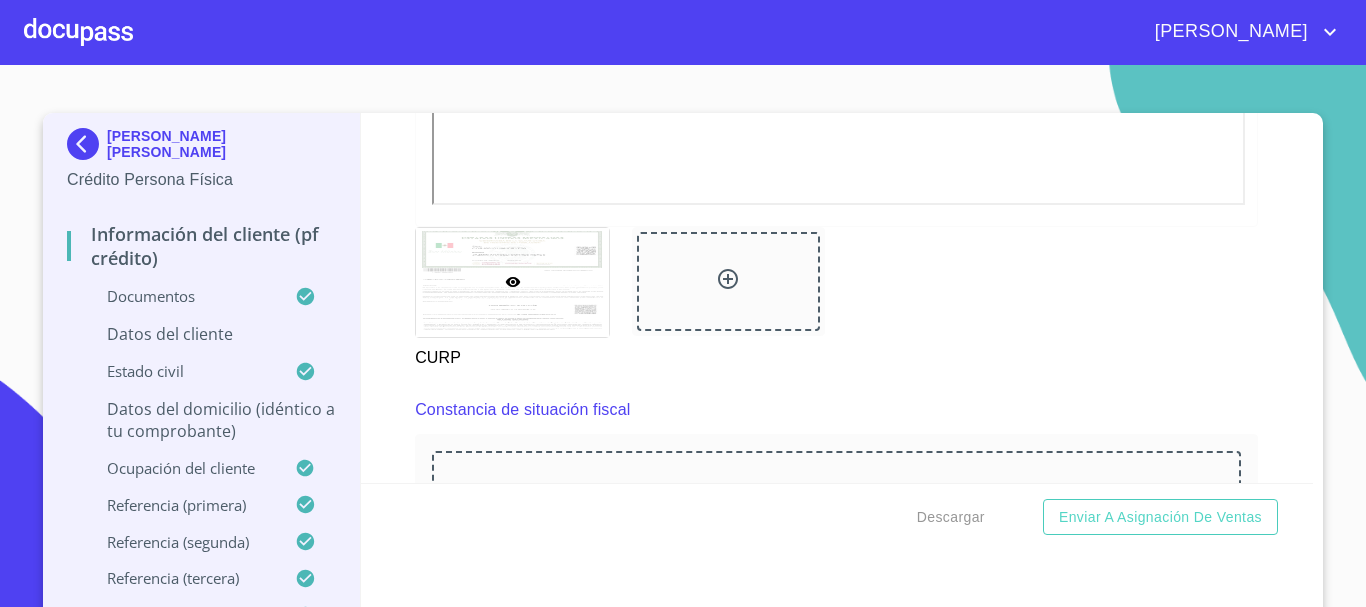 click 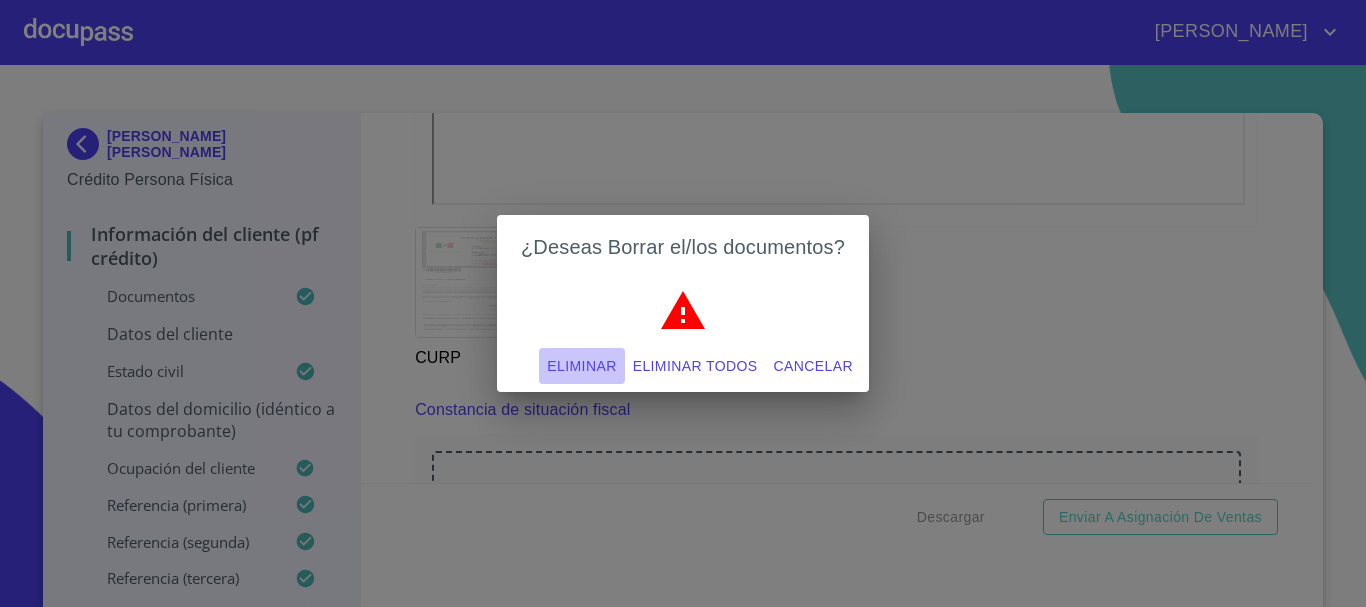 click on "Eliminar" at bounding box center [581, 366] 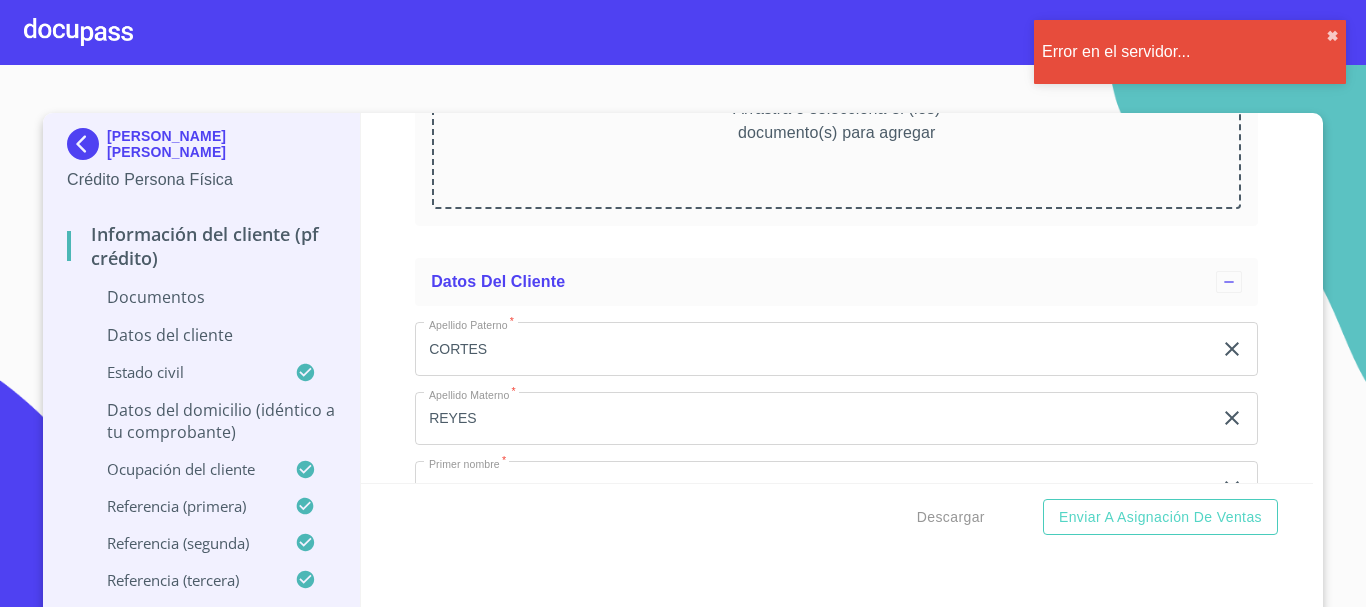 scroll, scrollTop: 4512, scrollLeft: 0, axis: vertical 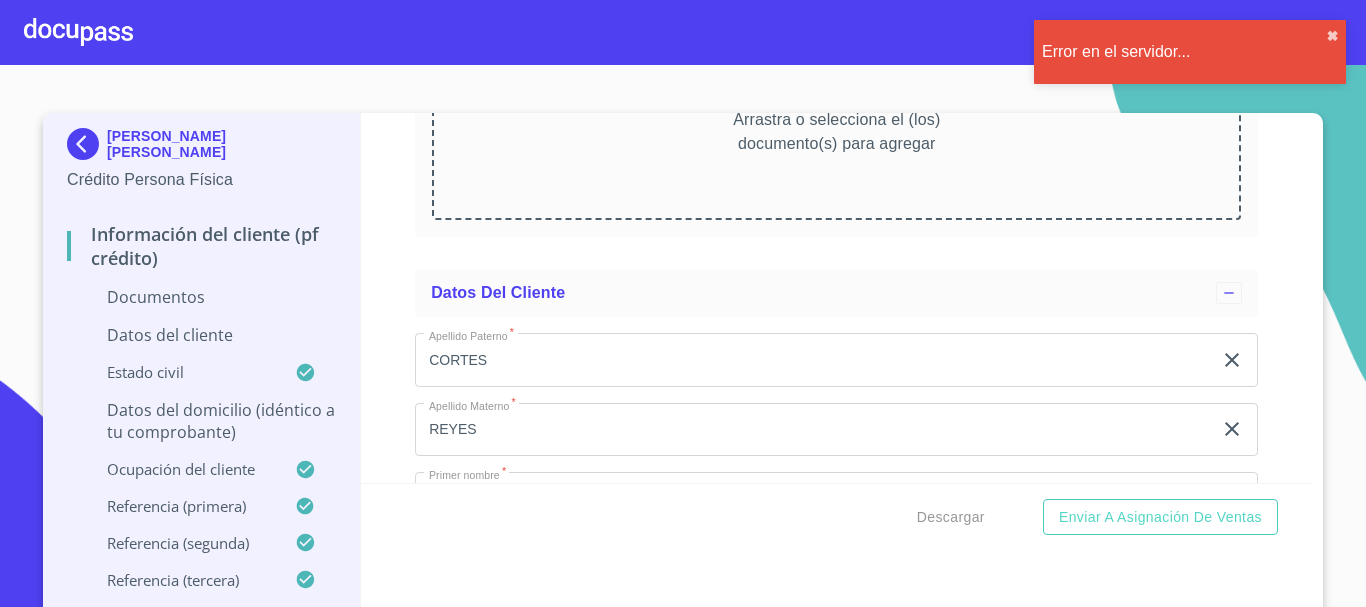 click 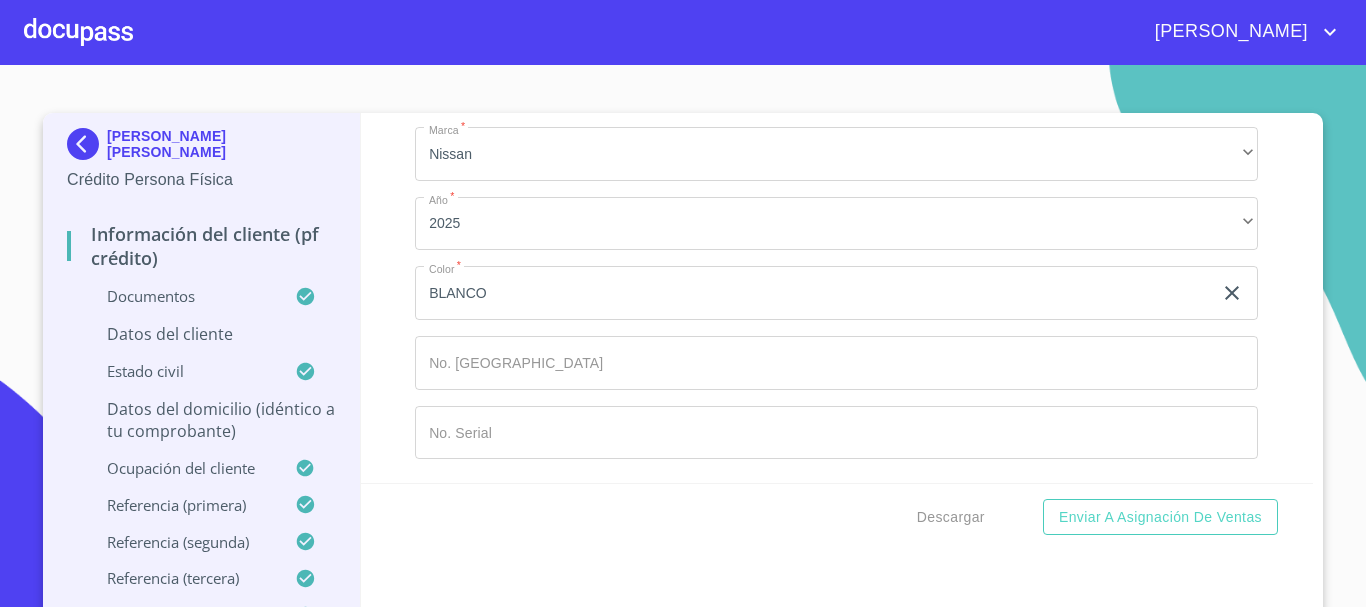 scroll, scrollTop: 11061, scrollLeft: 0, axis: vertical 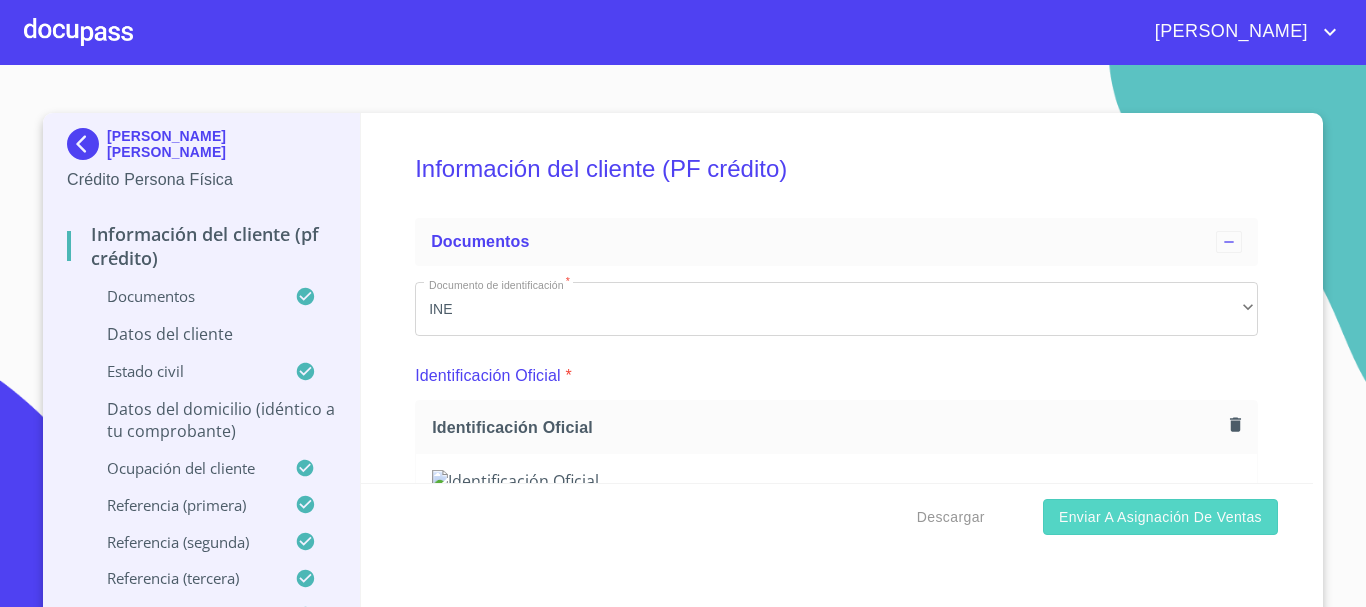 click on "Enviar a Asignación de Ventas" at bounding box center [1160, 517] 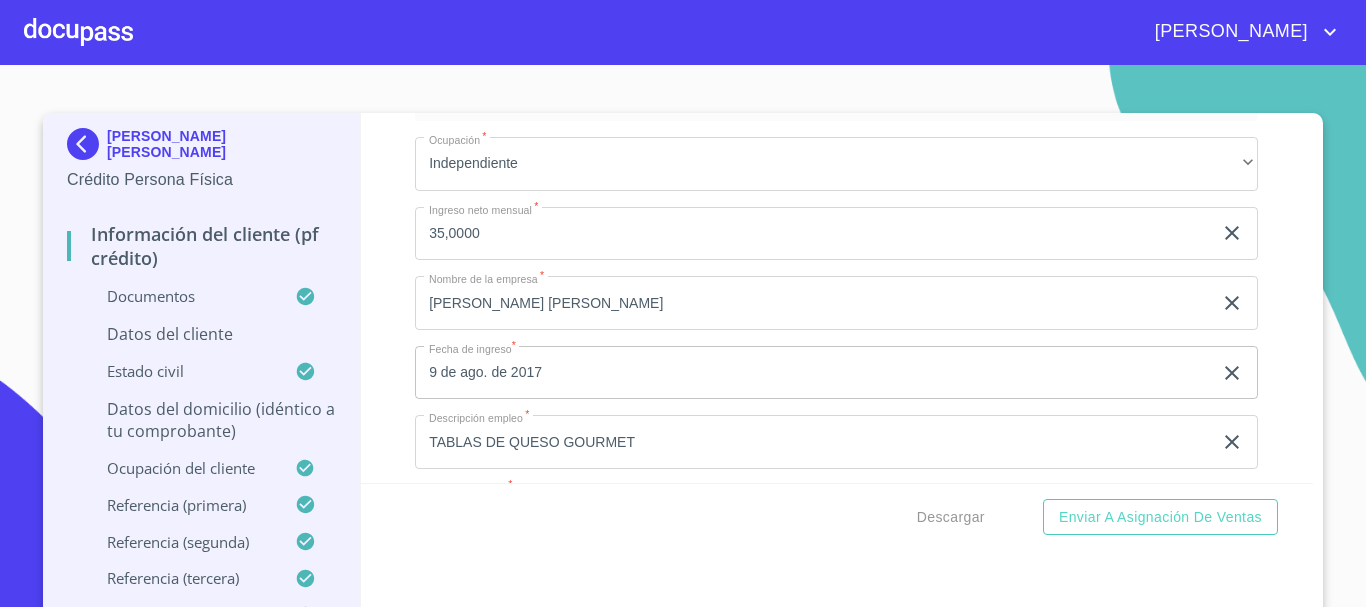 click on "Documento de identificación   *" at bounding box center [836, -55] 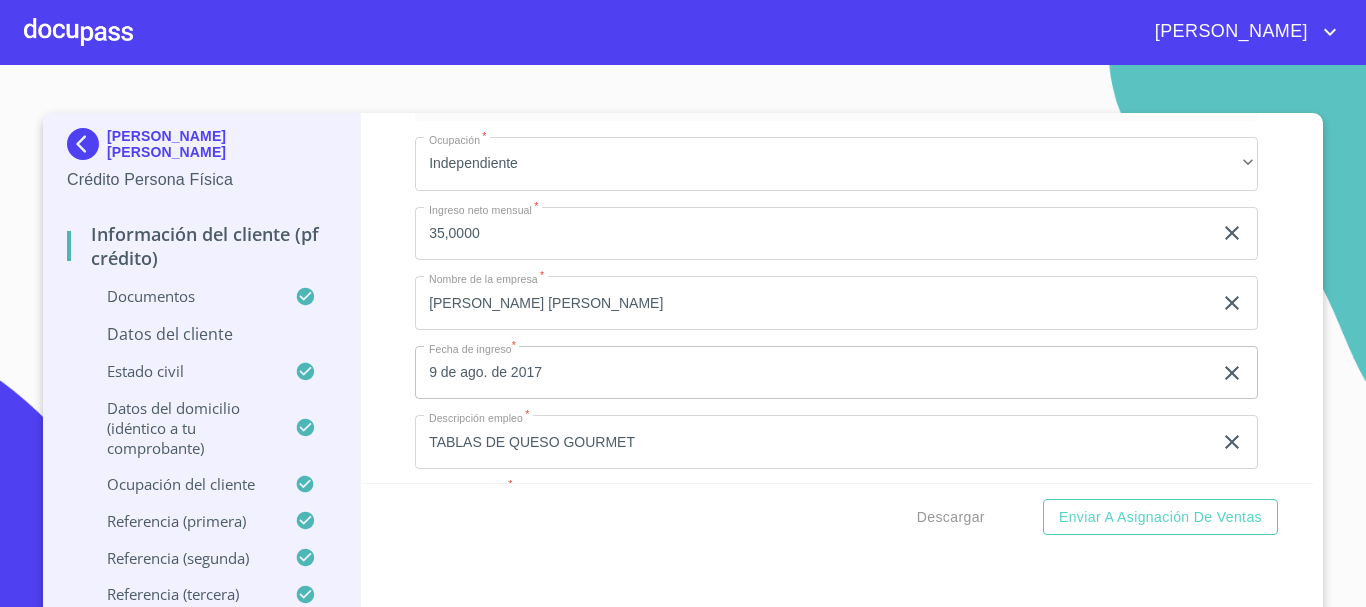 scroll, scrollTop: 7521, scrollLeft: 0, axis: vertical 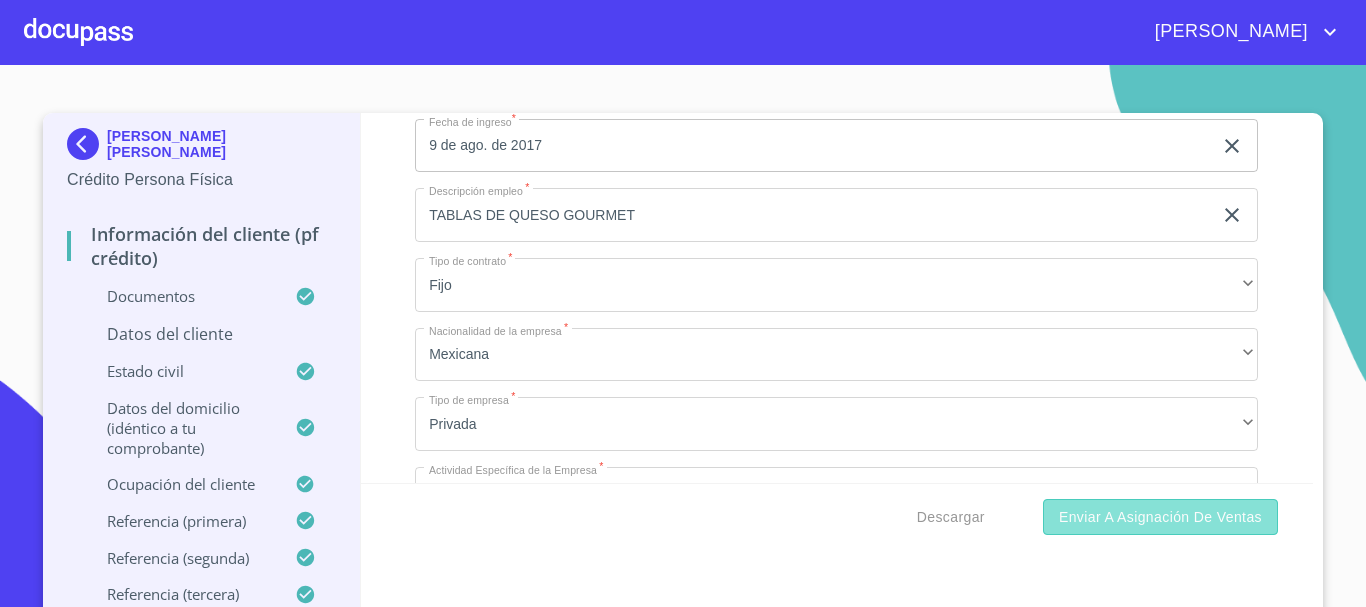 click on "Enviar a Asignación de Ventas" at bounding box center [1160, 517] 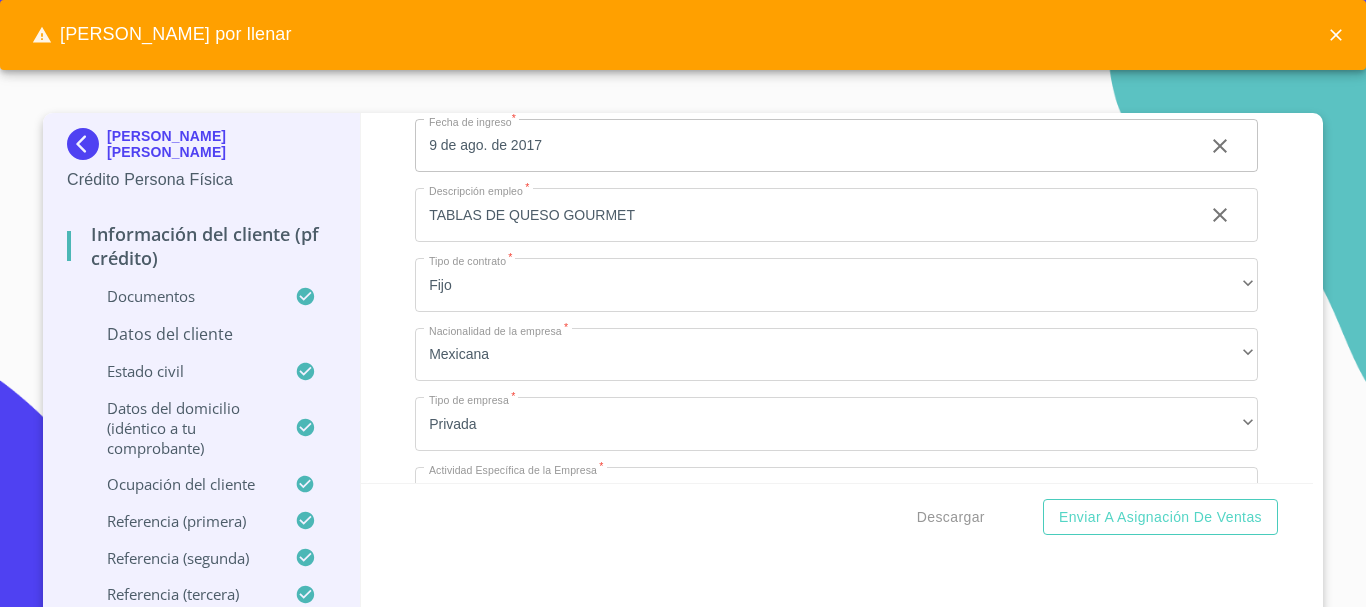 click on "Información del cliente (PF crédito)   Documentos Documento de identificación   * INE ​ Identificación Oficial * Identificación Oficial Identificación Oficial Identificación Oficial Comprobante de Domicilio * Comprobante de Domicilio Comprobante de [PERSON_NAME] de ingresos   * Independiente/Dueño de negocio/Persona Moral ​ Comprobante de Ingresos mes 1 * Comprobante de Ingresos mes 1 Comprobante de Ingresos mes 1 Comprobante de Ingresos mes 2 * Comprobante de Ingresos mes 2 Comprobante de Ingresos mes 2 Comprobante de Ingresos mes 3 * Comprobante de Ingresos mes 3 Comprobante de Ingresos mes 3 CURP * CURP [PERSON_NAME] de situación fiscal Arrastra o selecciona el (los) documento(s) para agregar Datos del cliente Apellido [PERSON_NAME]   * [PERSON_NAME] ​ Apellido Materno   * [PERSON_NAME] ​ Primer nombre   * JAZMIN ​ Segundo Nombre [PERSON_NAME] ​ Fecha de nacimiento * 11 de oct. de [DEMOGRAPHIC_DATA] ​ Nacionalidad   * Mexicana ​ País de nacimiento   * [GEOGRAPHIC_DATA] ​ Estado de nacimiento   * ​ ​ CURP" at bounding box center (837, 298) 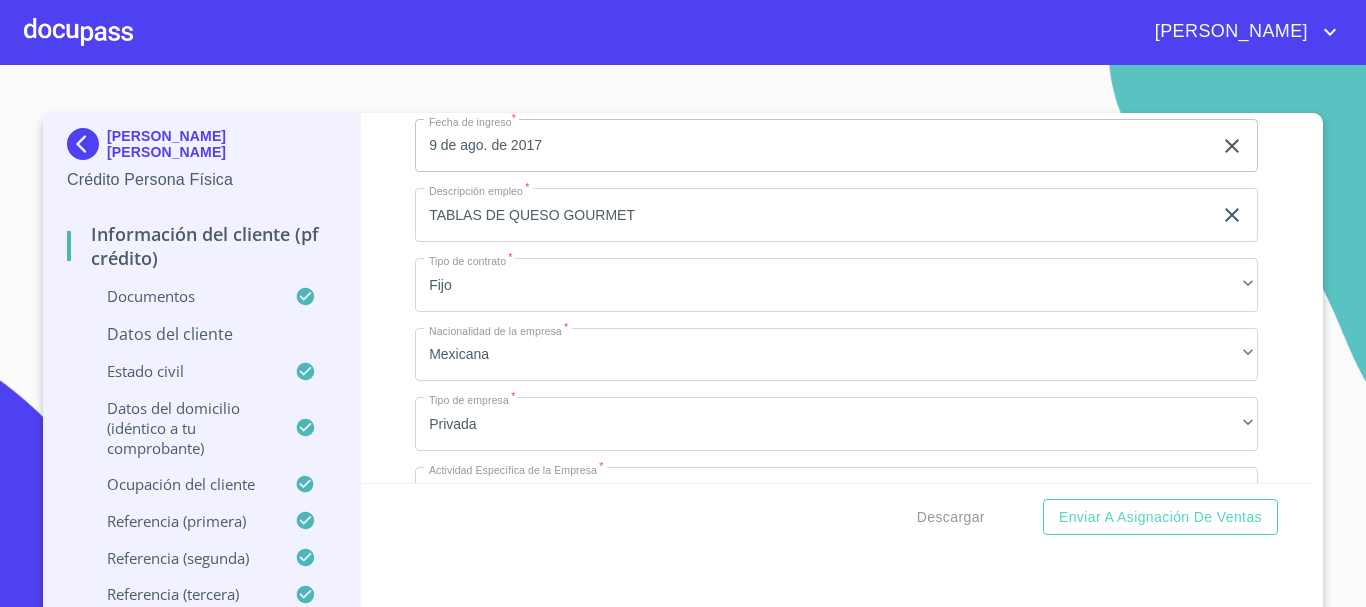 click on "Datos del cliente" at bounding box center [201, 334] 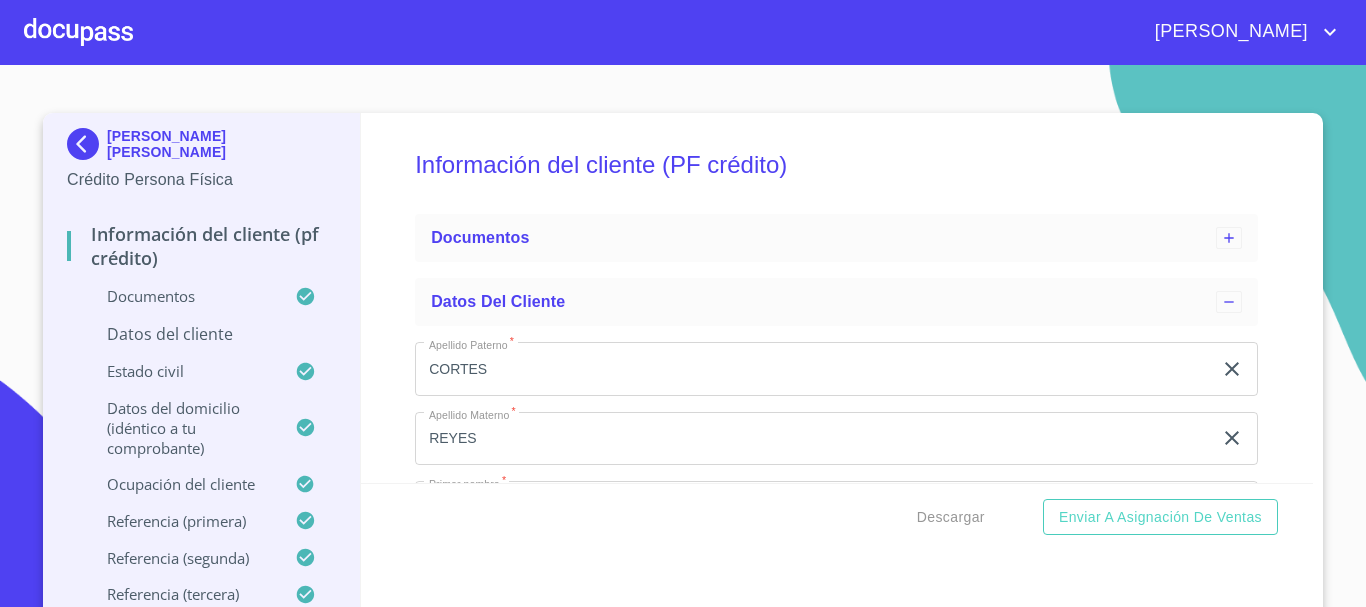 scroll, scrollTop: 0, scrollLeft: 0, axis: both 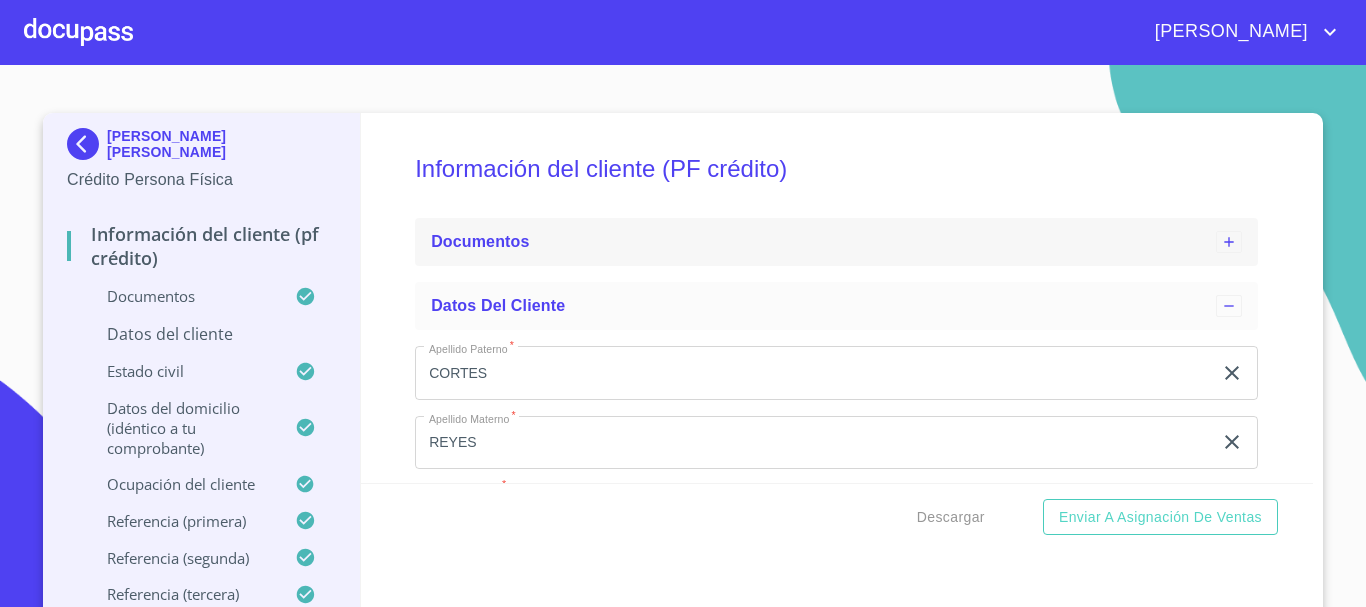 click at bounding box center (1229, 242) 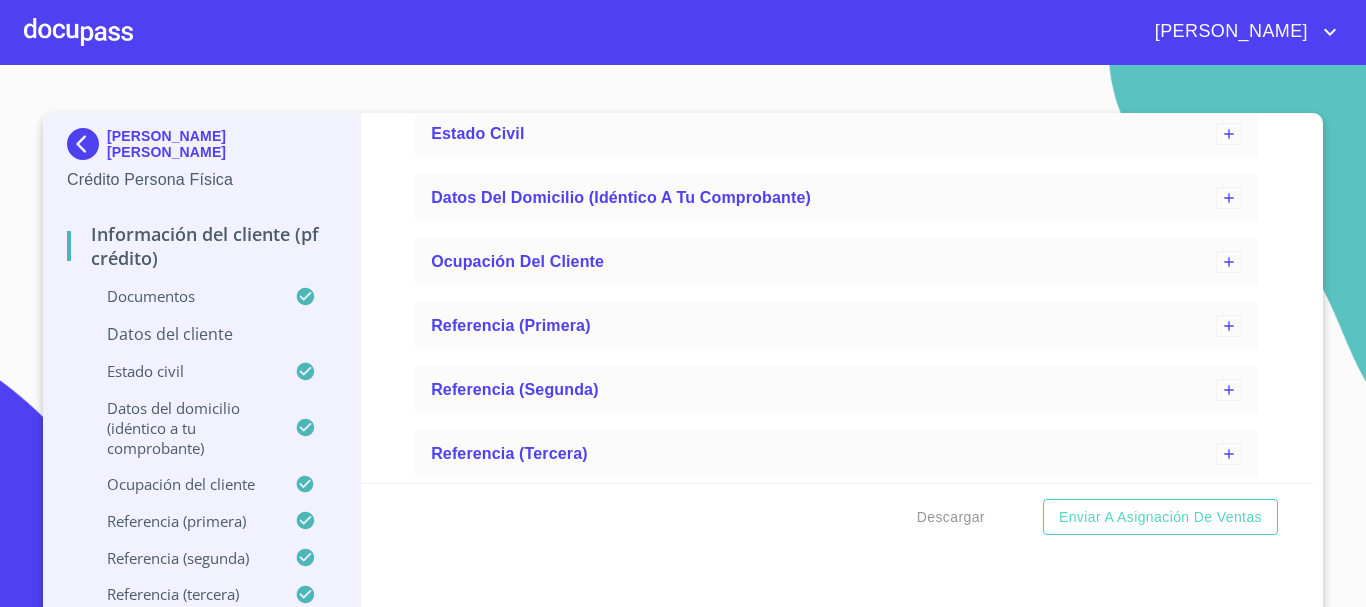 scroll, scrollTop: 6092, scrollLeft: 0, axis: vertical 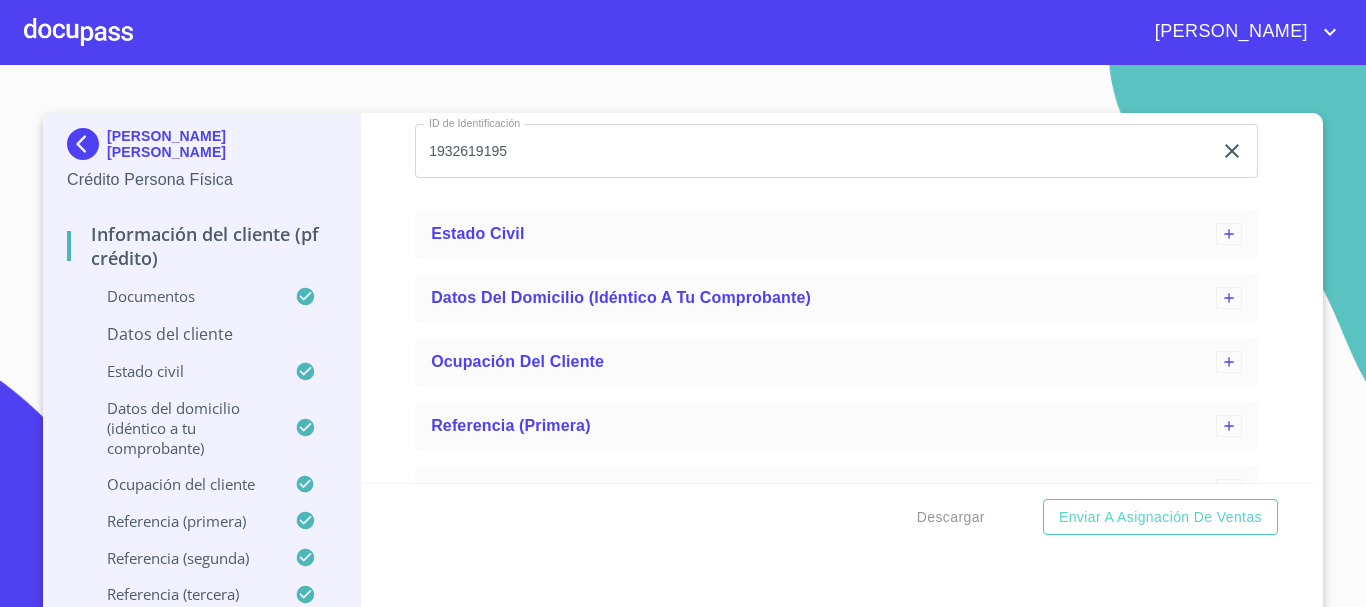 click at bounding box center [78, 32] 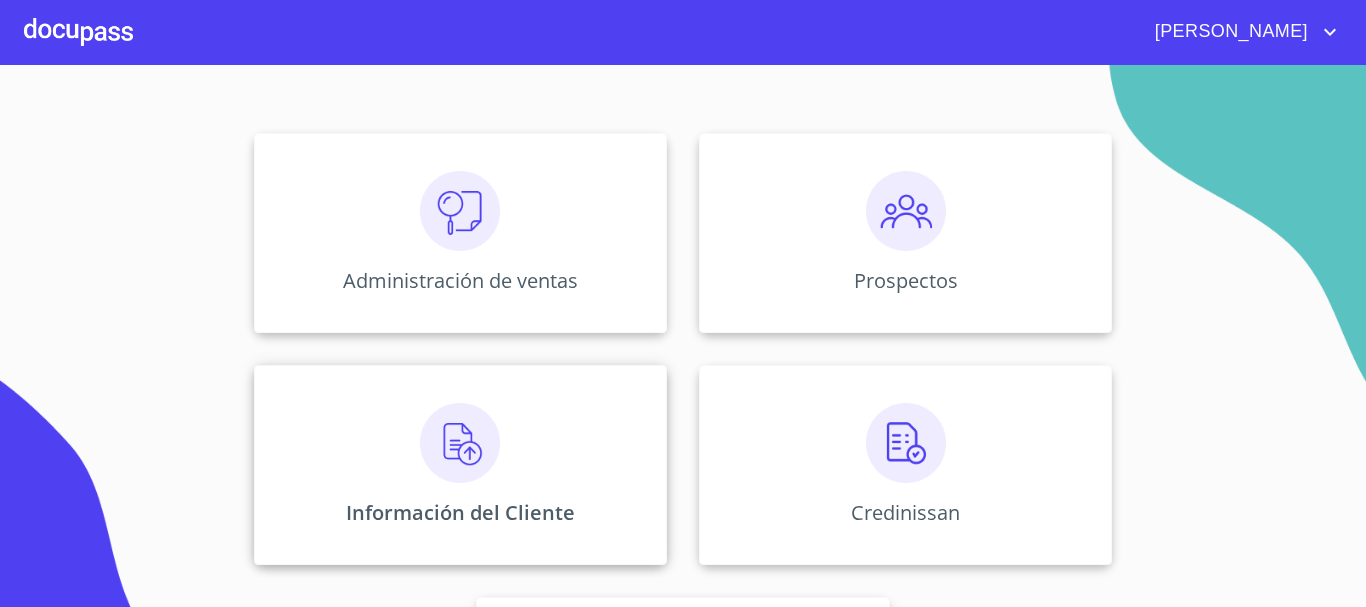 scroll, scrollTop: 200, scrollLeft: 0, axis: vertical 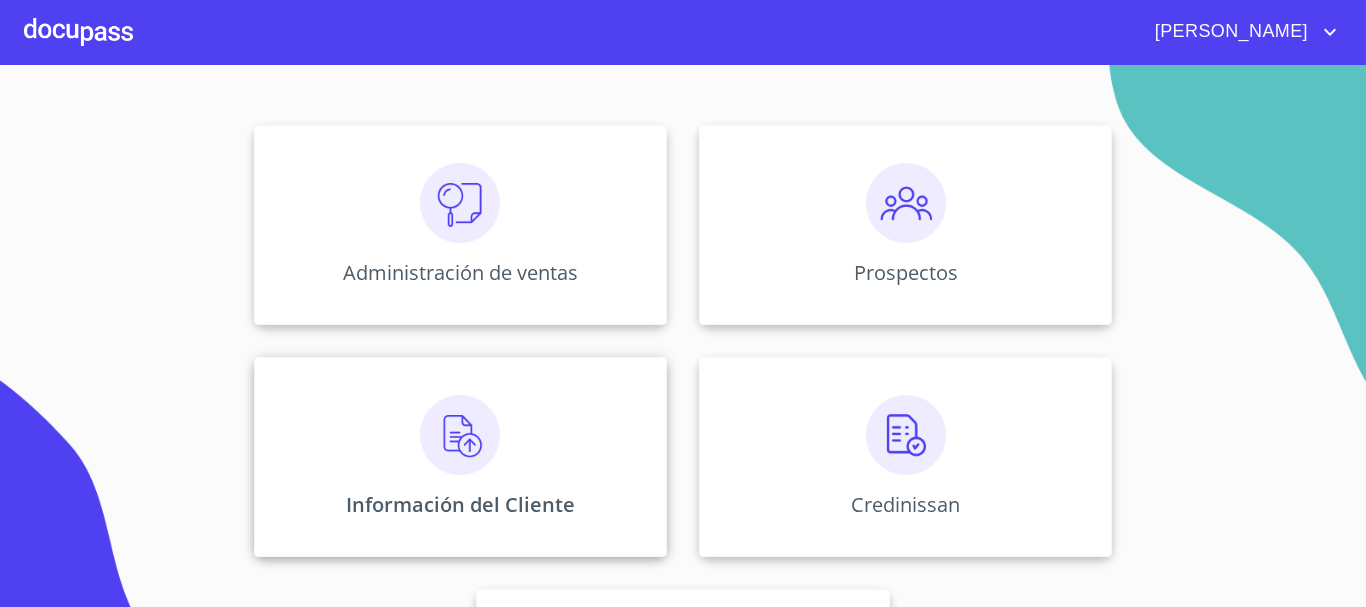click at bounding box center [460, 435] 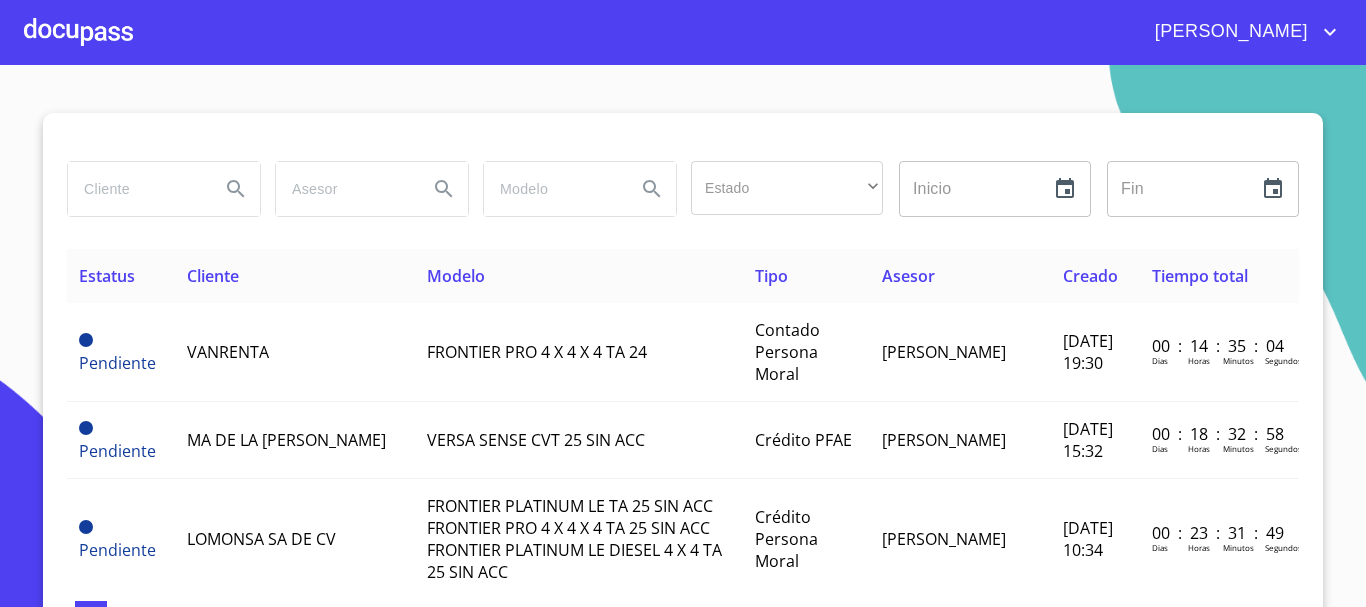 click at bounding box center (136, 189) 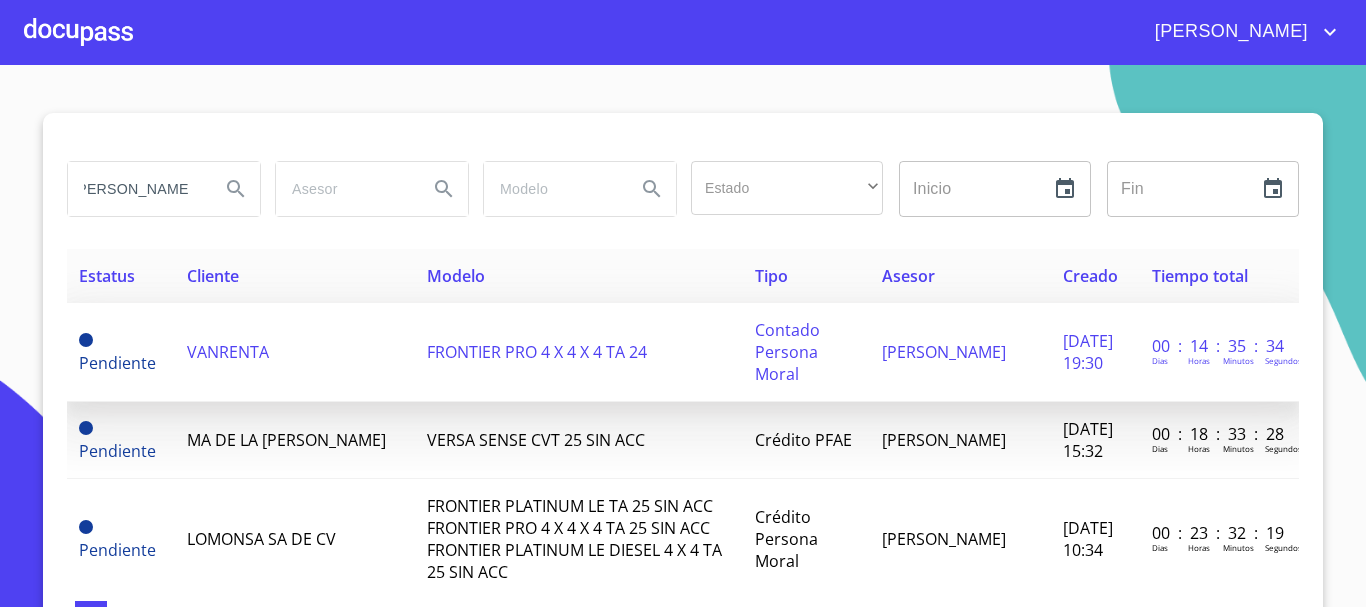 scroll, scrollTop: 0, scrollLeft: 15, axis: horizontal 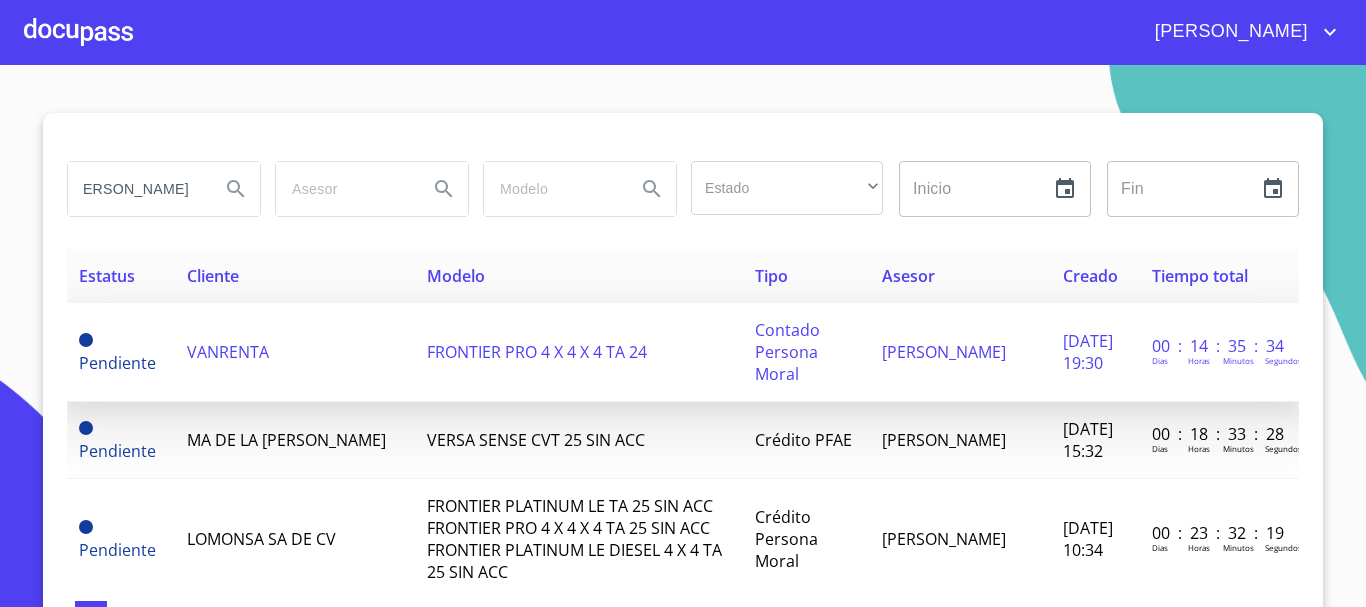 type on "[PERSON_NAME]" 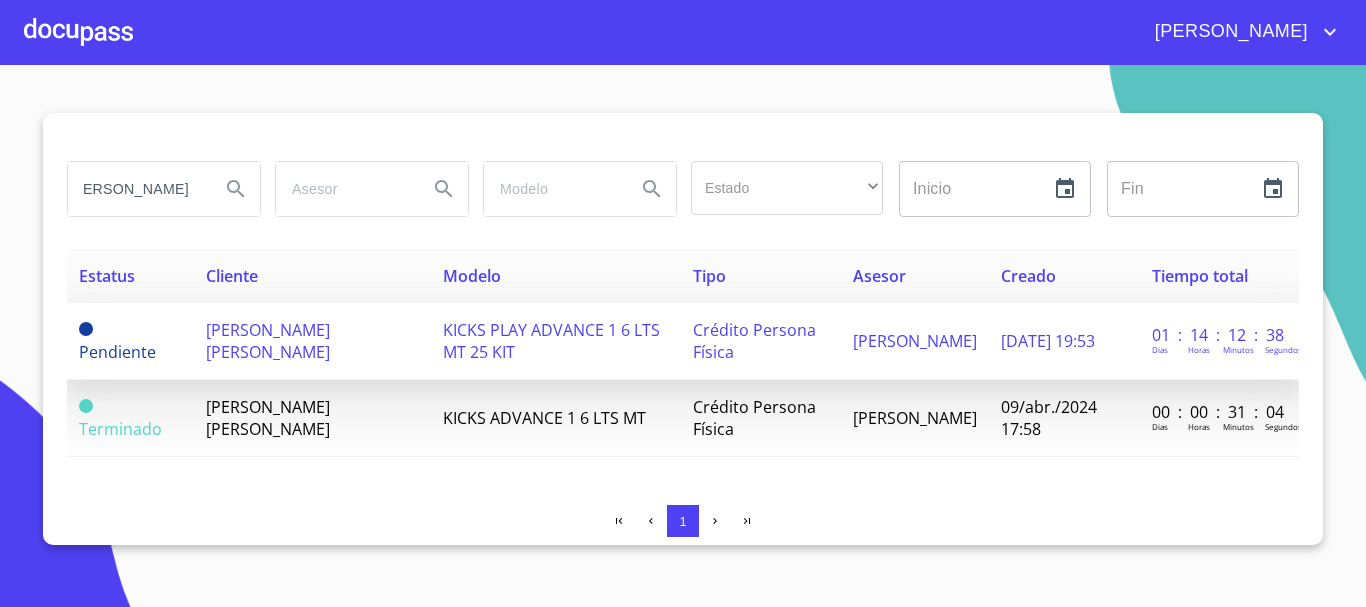 scroll, scrollTop: 0, scrollLeft: 0, axis: both 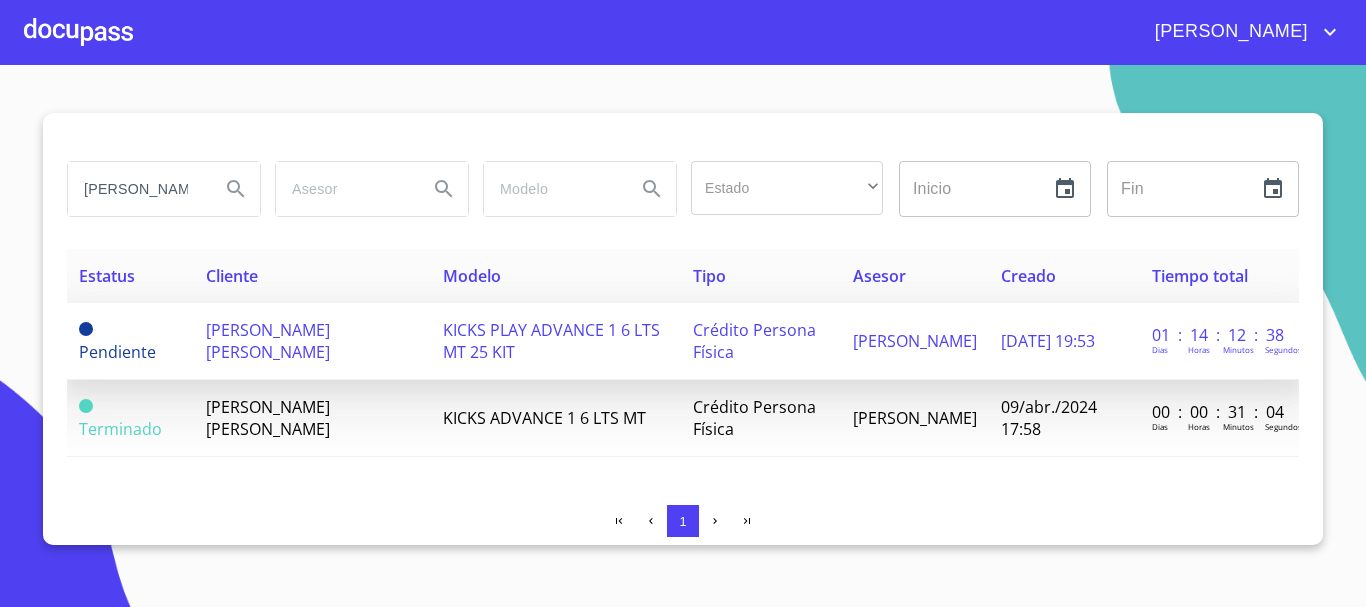 click on "KICKS PLAY ADVANCE 1 6 LTS MT 25 KIT" at bounding box center (556, 341) 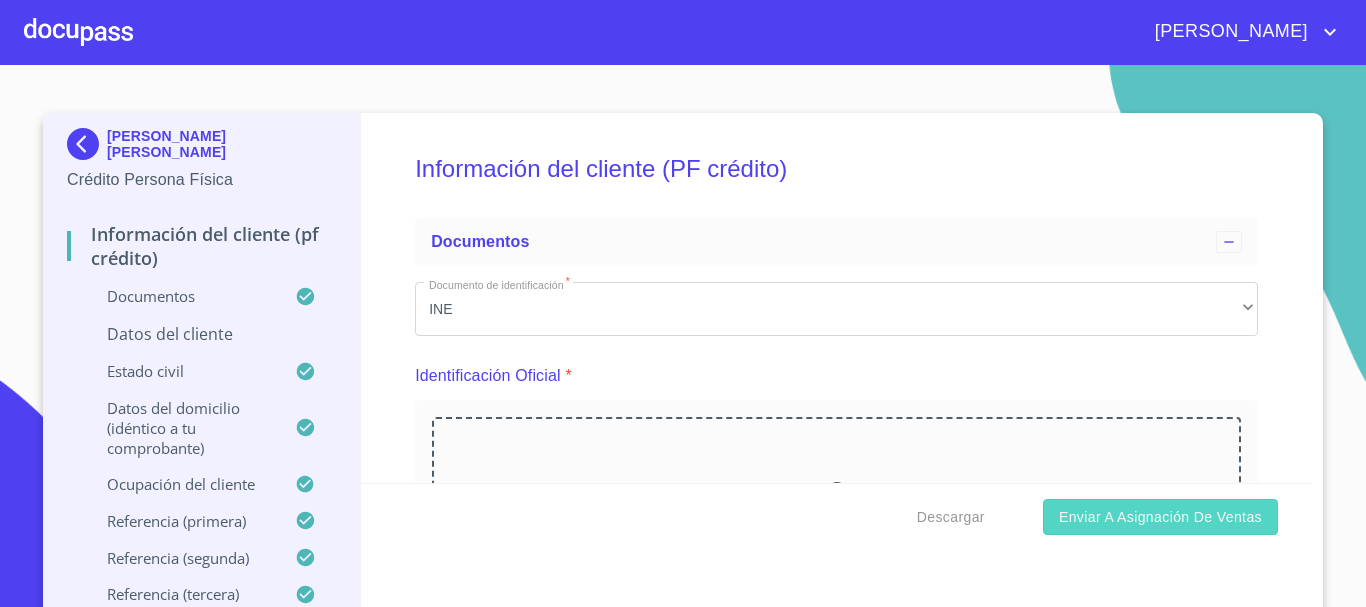 click on "Enviar a Asignación de Ventas" at bounding box center [1160, 517] 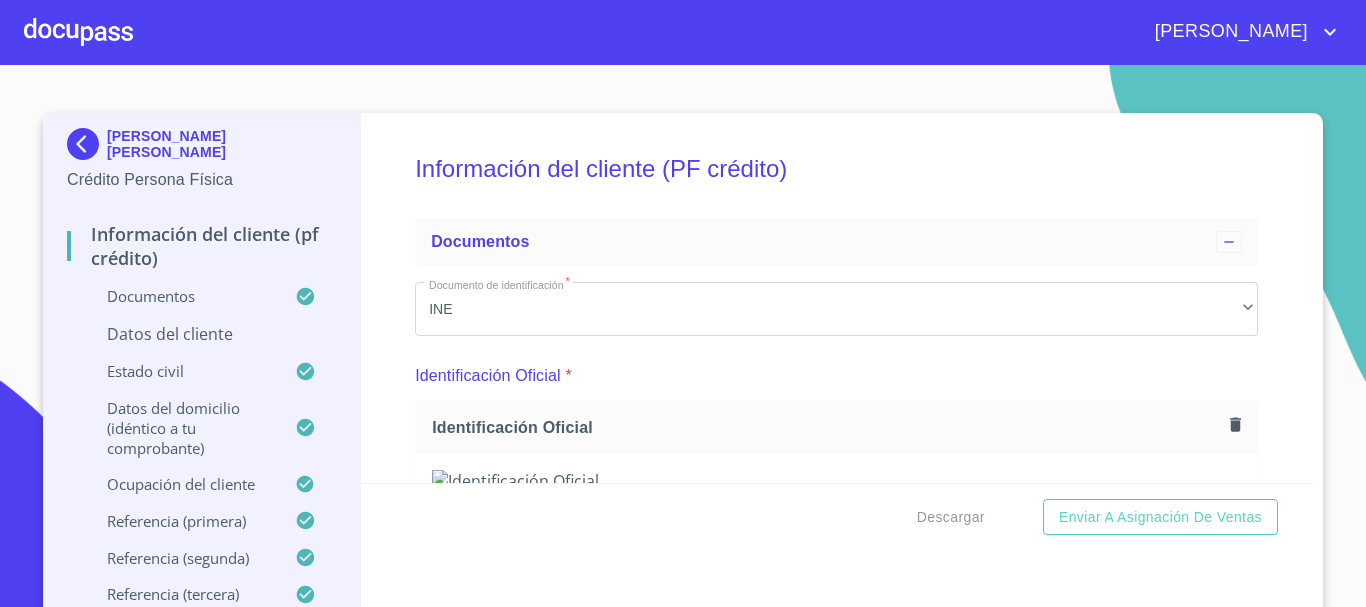 scroll, scrollTop: 28, scrollLeft: 0, axis: vertical 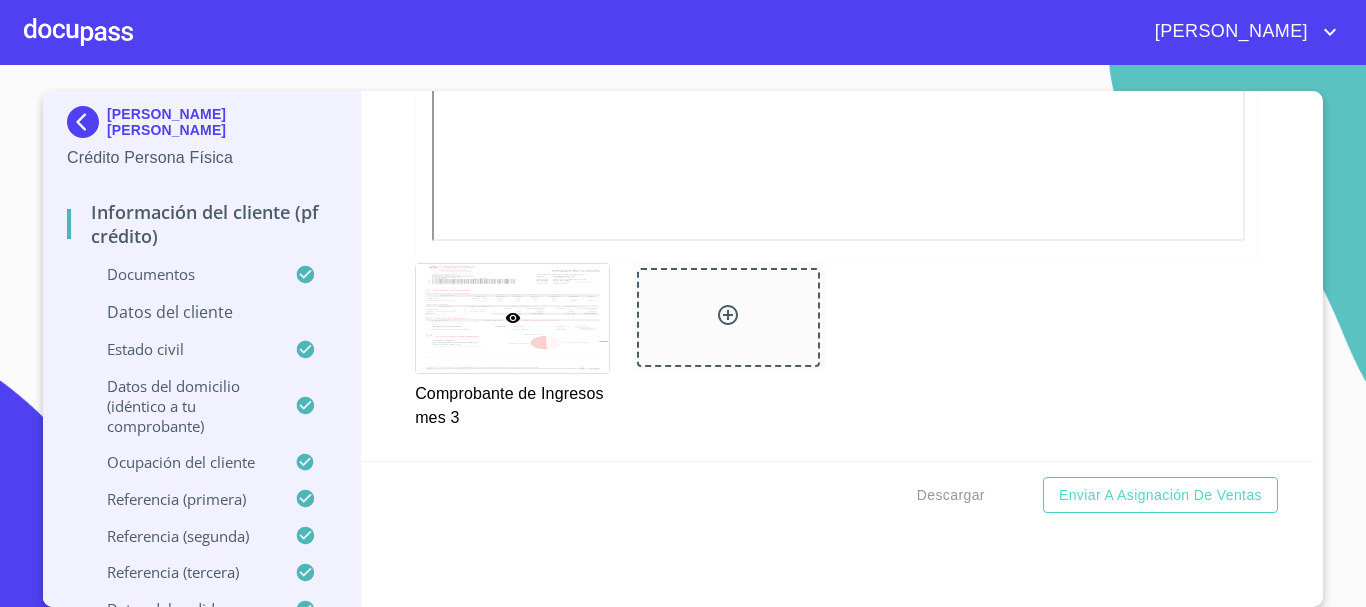 click on "Datos del cliente" at bounding box center (201, 312) 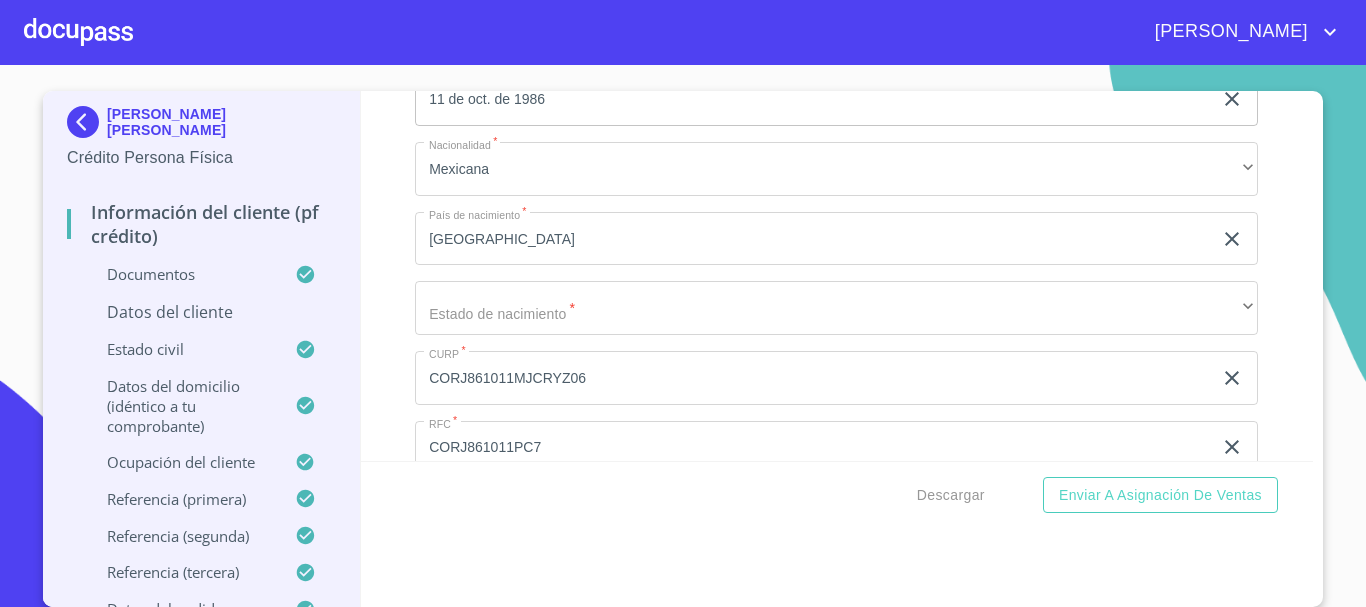 scroll, scrollTop: 525, scrollLeft: 0, axis: vertical 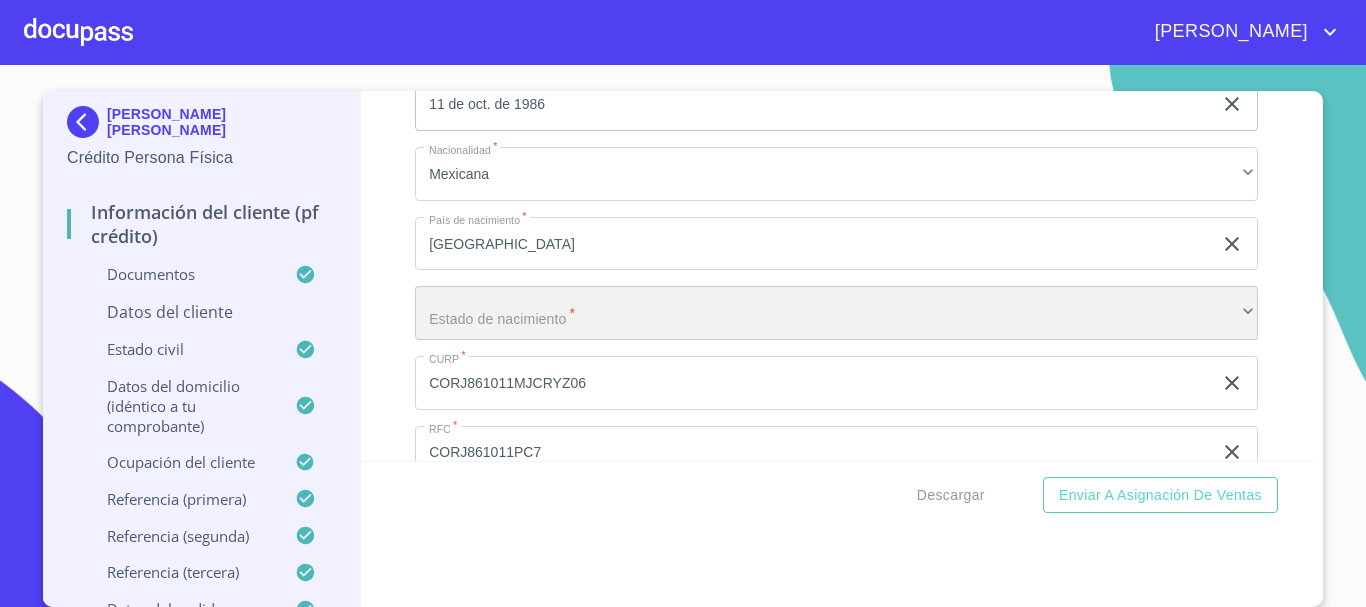 click on "​" at bounding box center [836, 313] 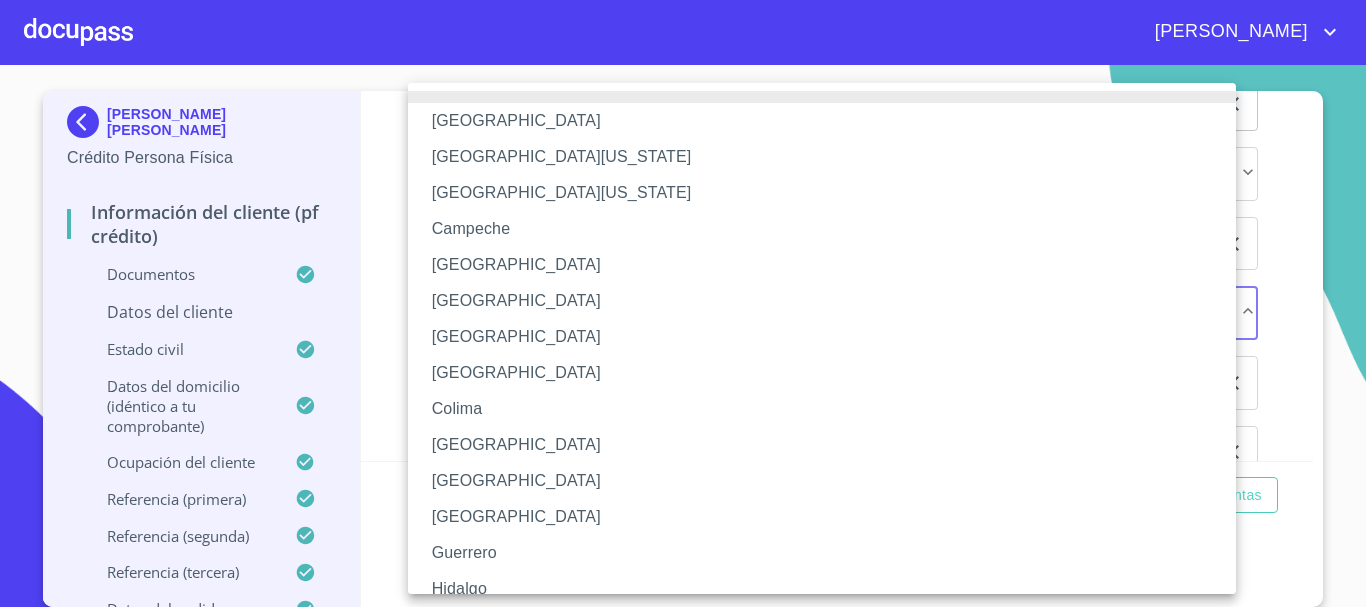 type 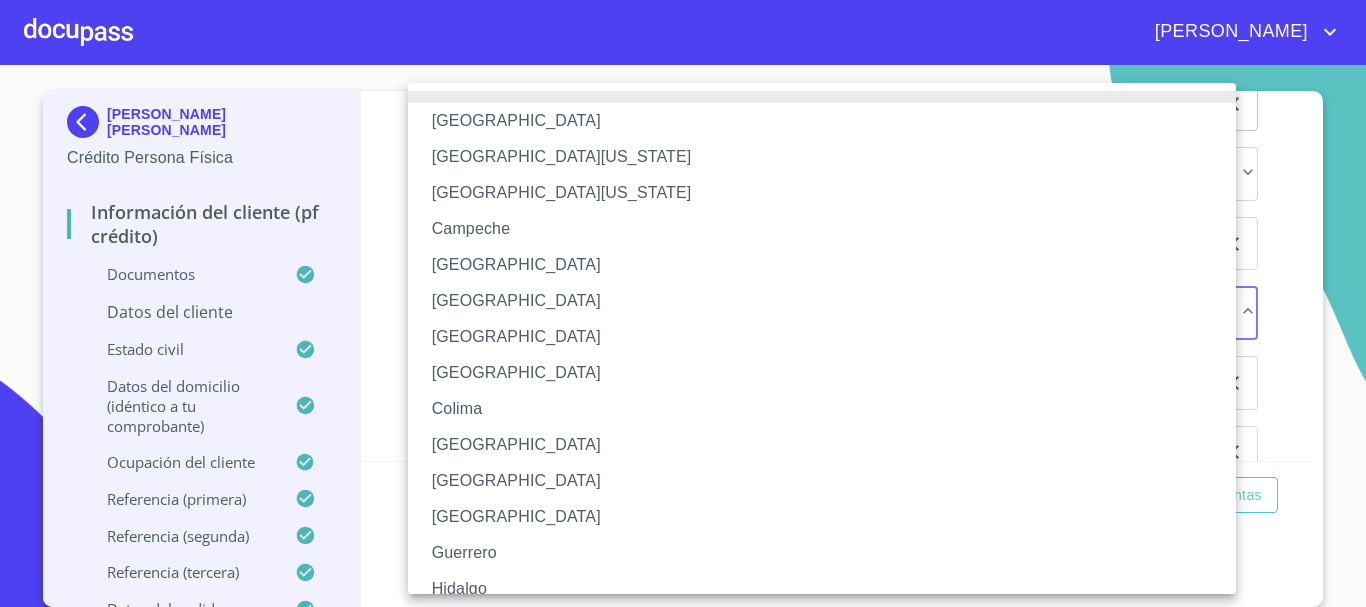 type 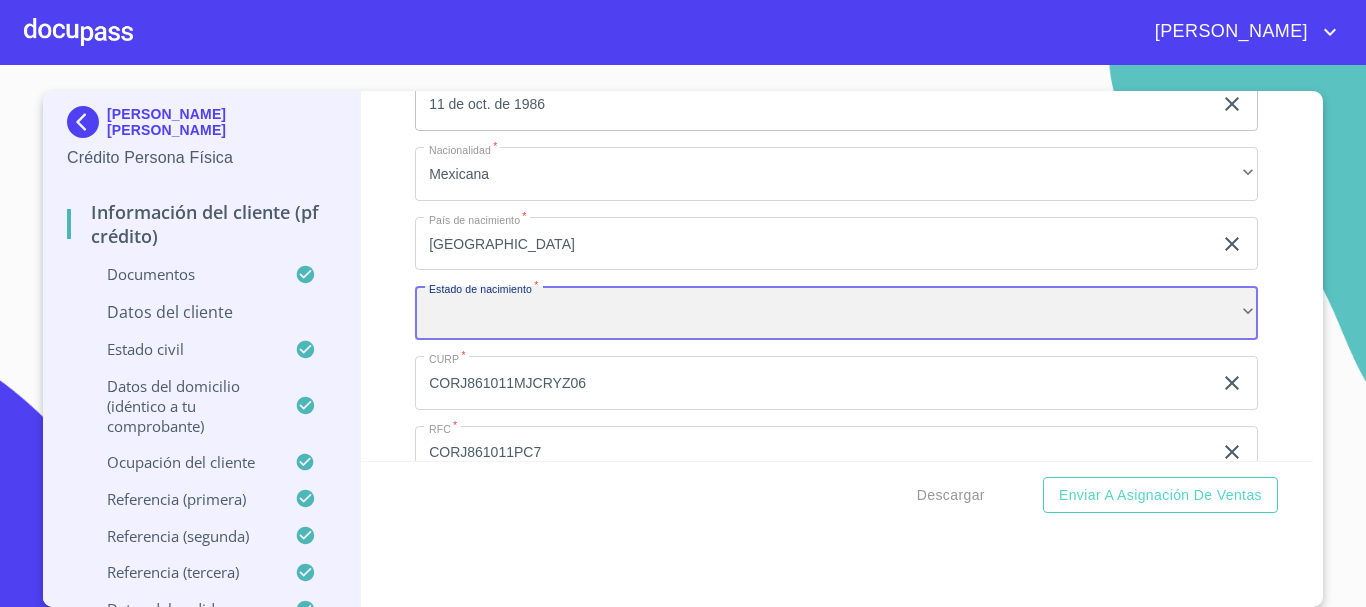 click on "​" at bounding box center (836, 313) 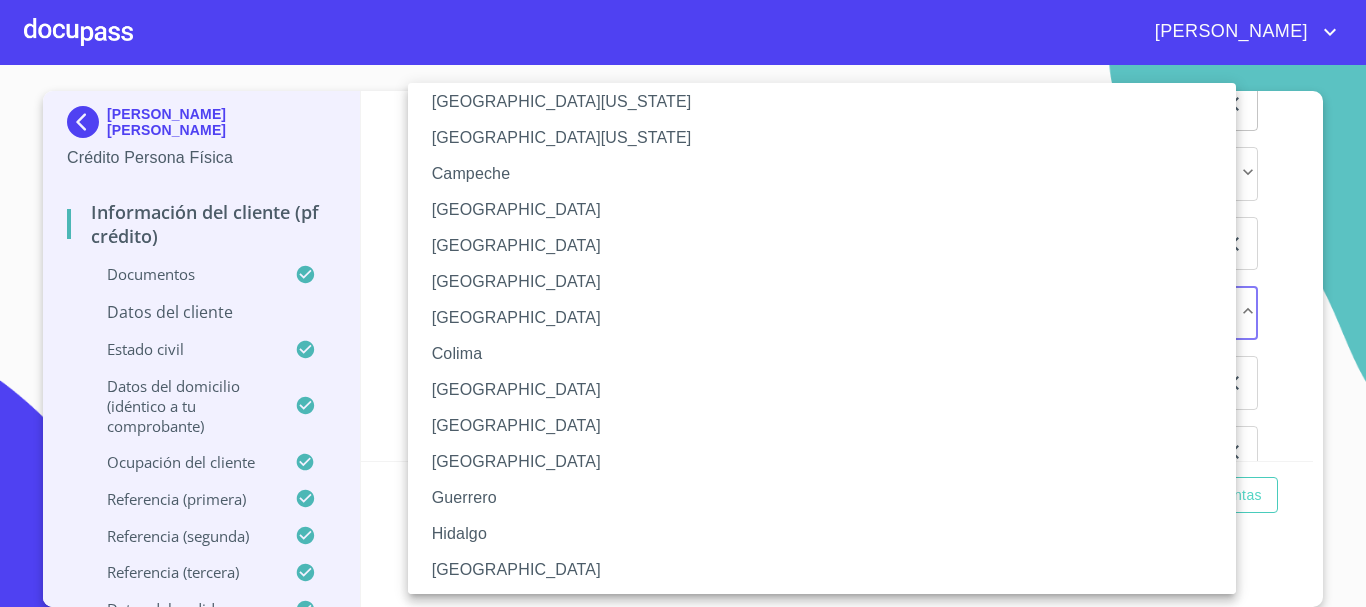 scroll, scrollTop: 100, scrollLeft: 0, axis: vertical 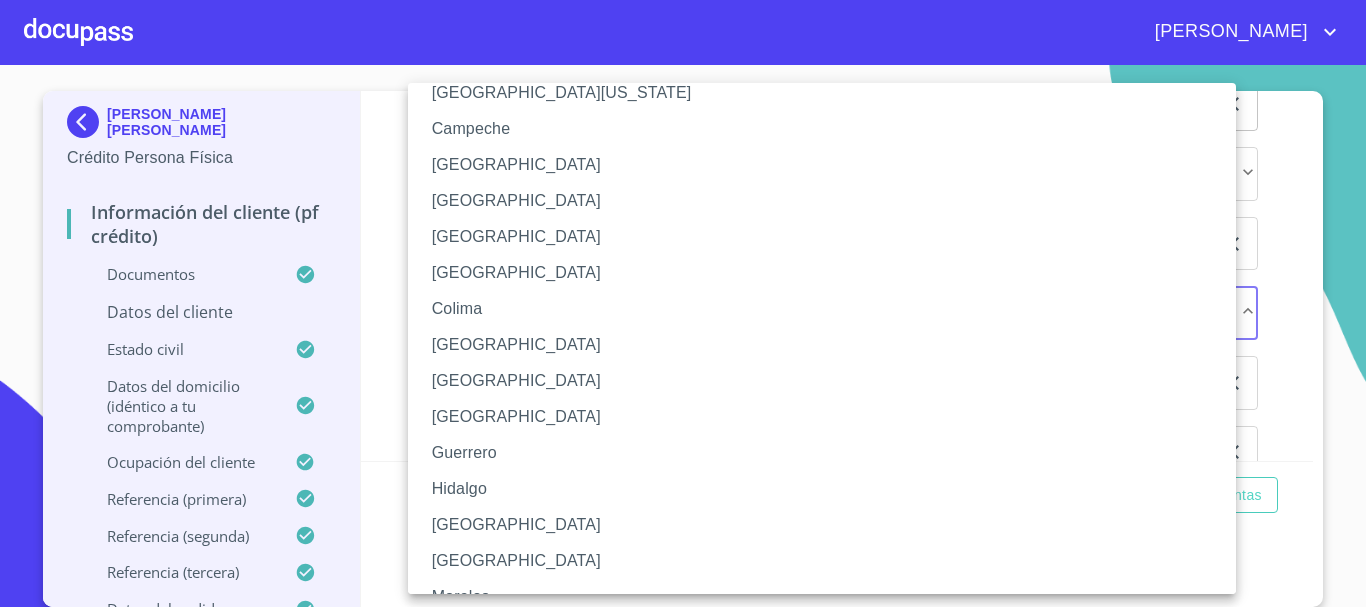 click on "[GEOGRAPHIC_DATA]" at bounding box center [829, 525] 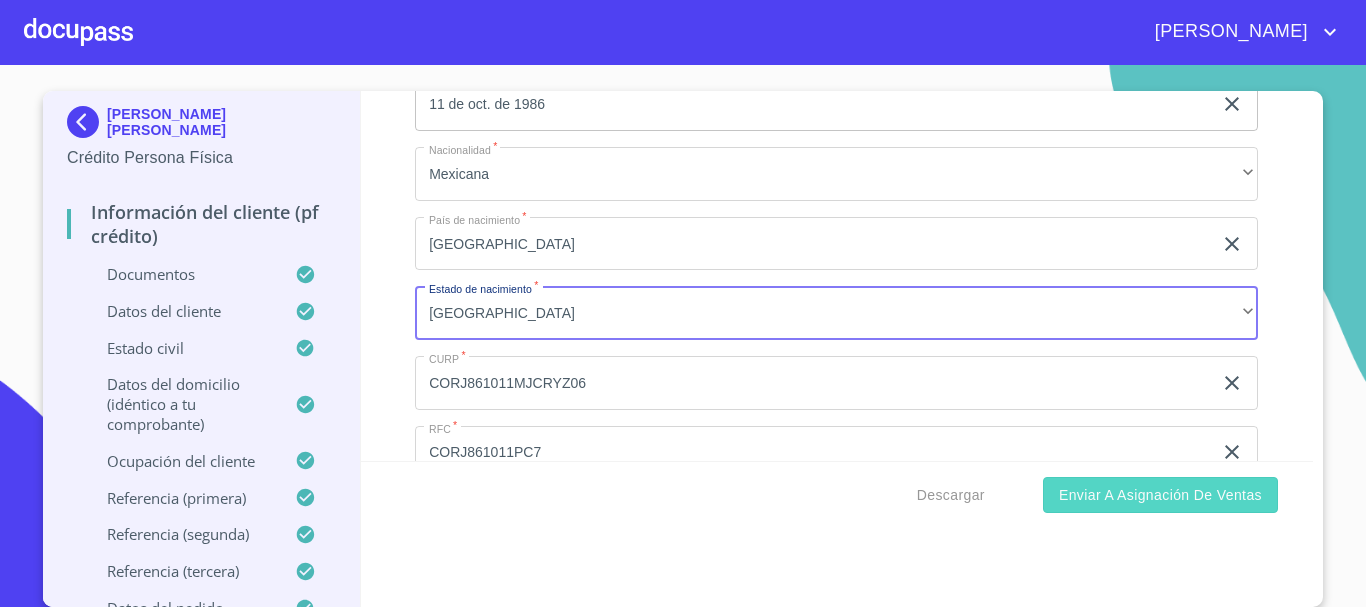 click on "Enviar a Asignación de Ventas" at bounding box center [1160, 495] 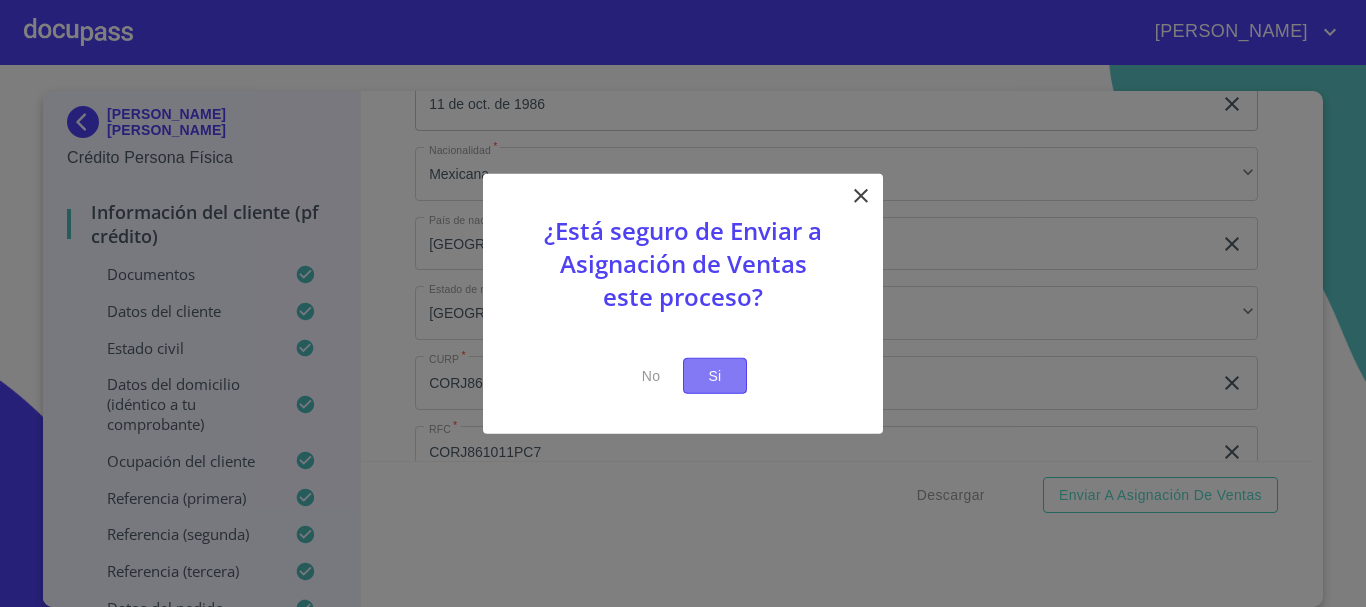 click on "Si" at bounding box center [715, 375] 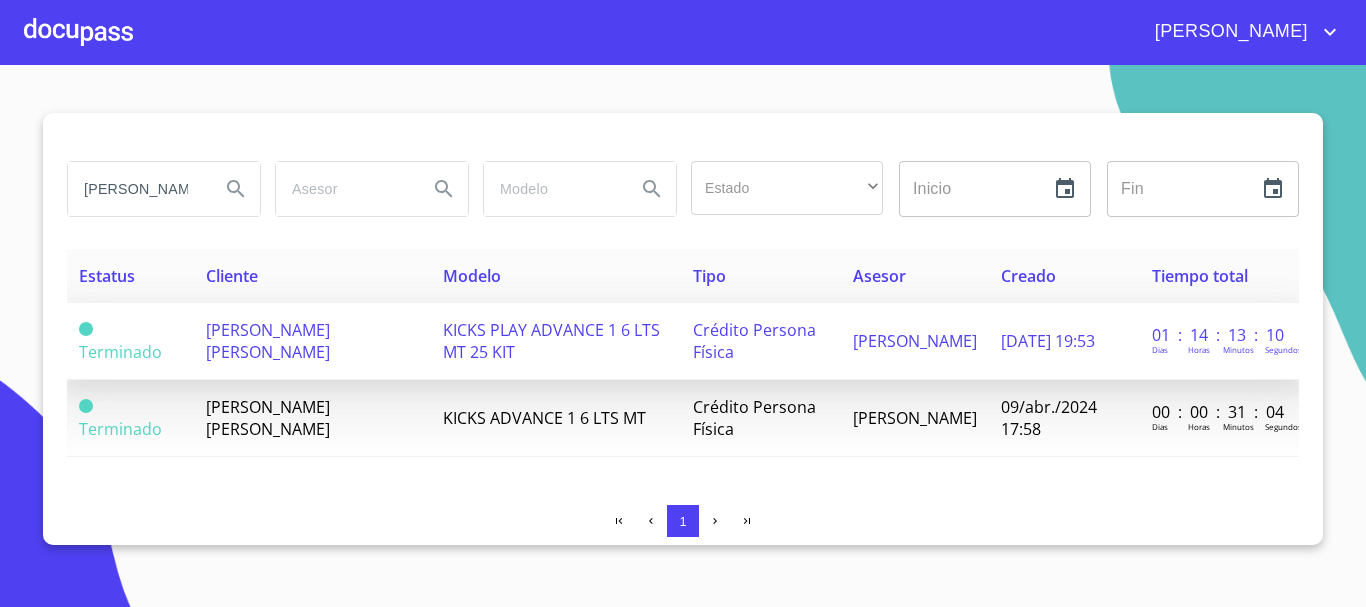 click on "[PERSON_NAME] [PERSON_NAME]" at bounding box center (312, 341) 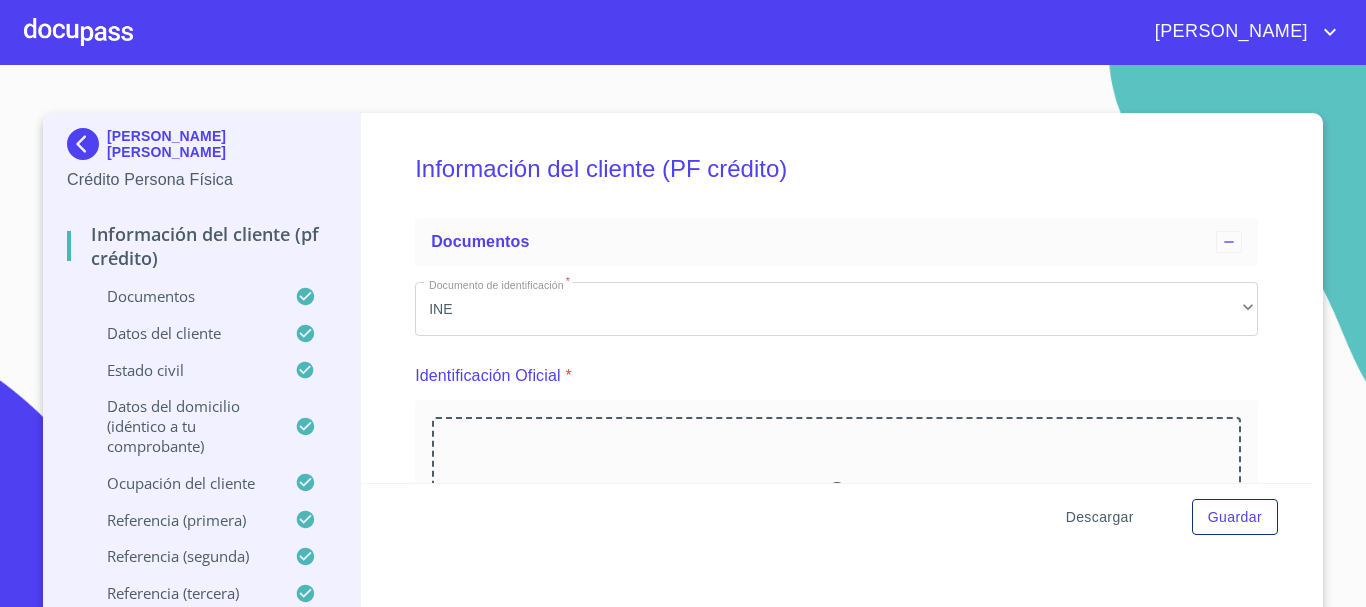 click on "Descargar" at bounding box center [1100, 517] 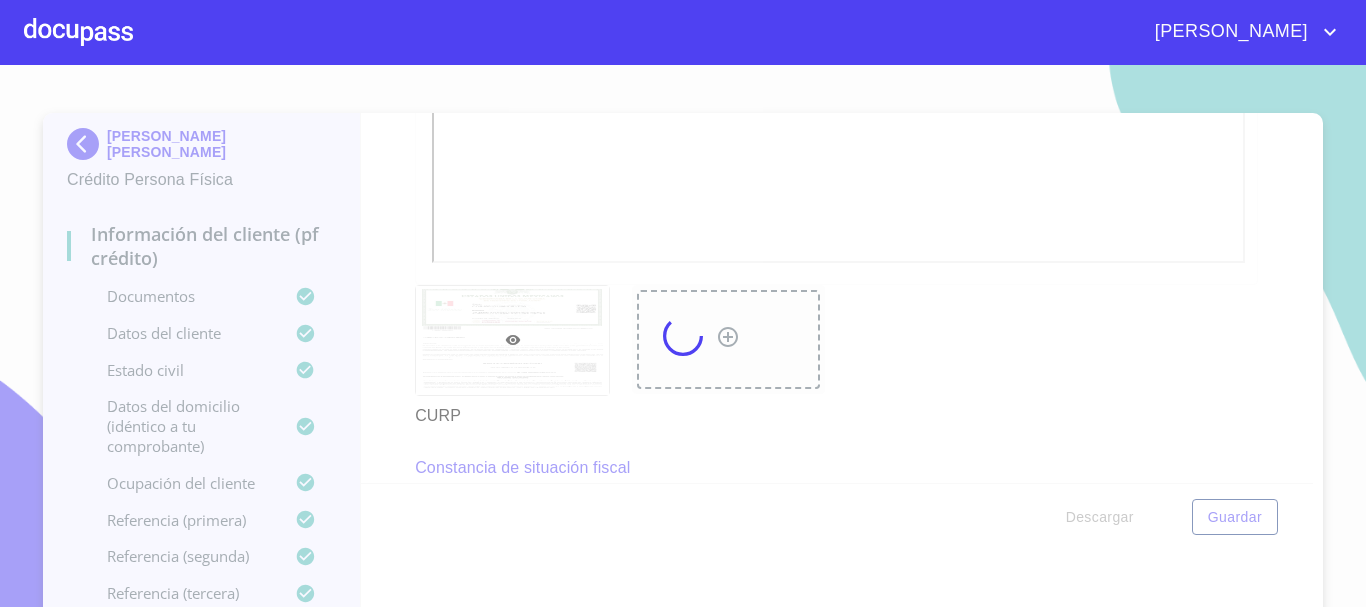 scroll, scrollTop: 3873, scrollLeft: 0, axis: vertical 